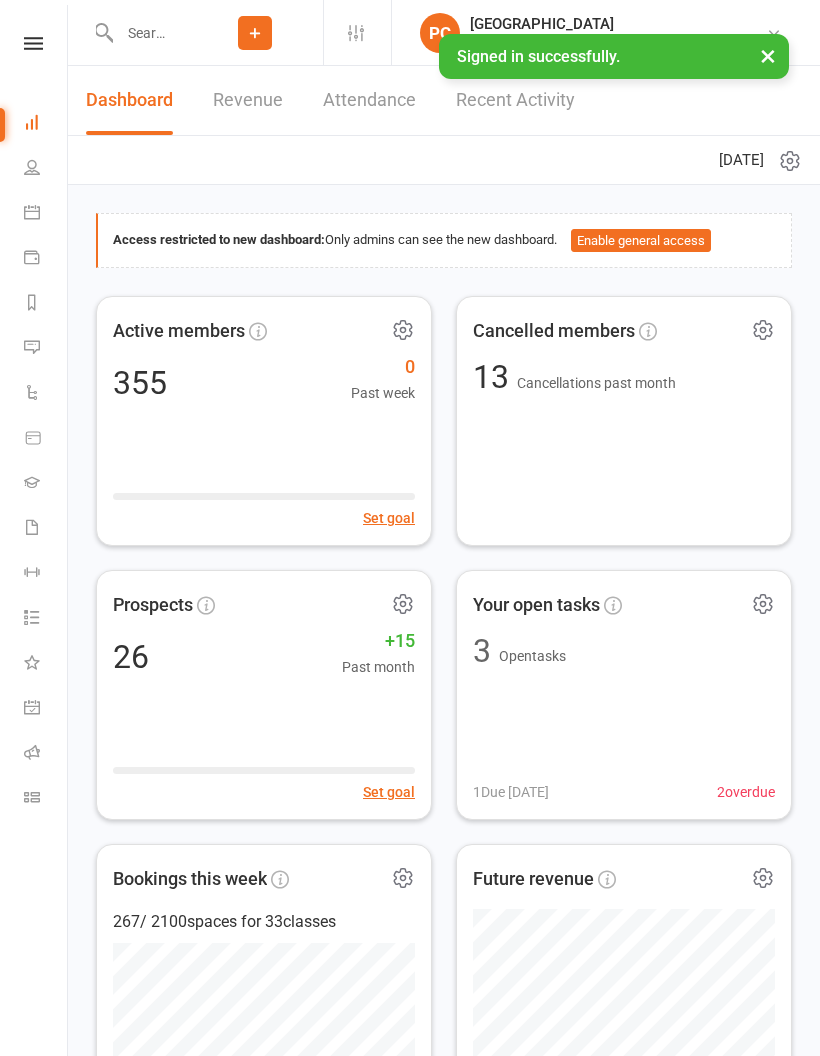 scroll, scrollTop: 0, scrollLeft: 0, axis: both 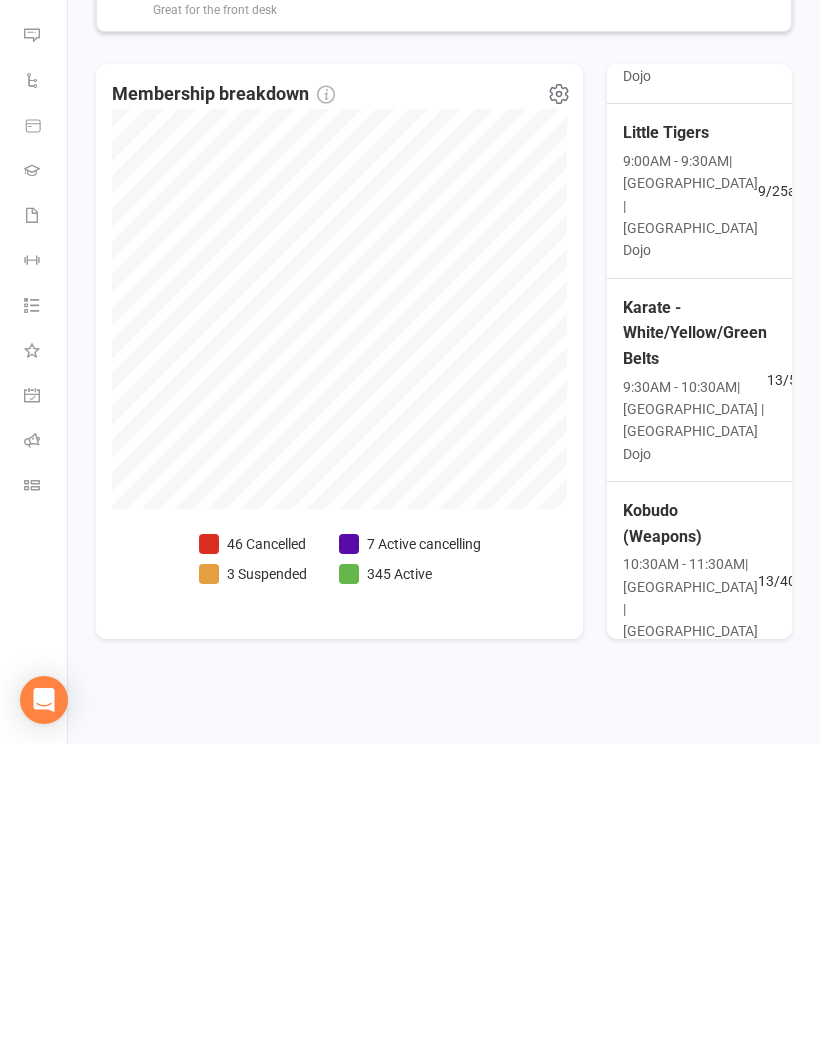 click on "9  /  25  attendees" at bounding box center [804, 503] 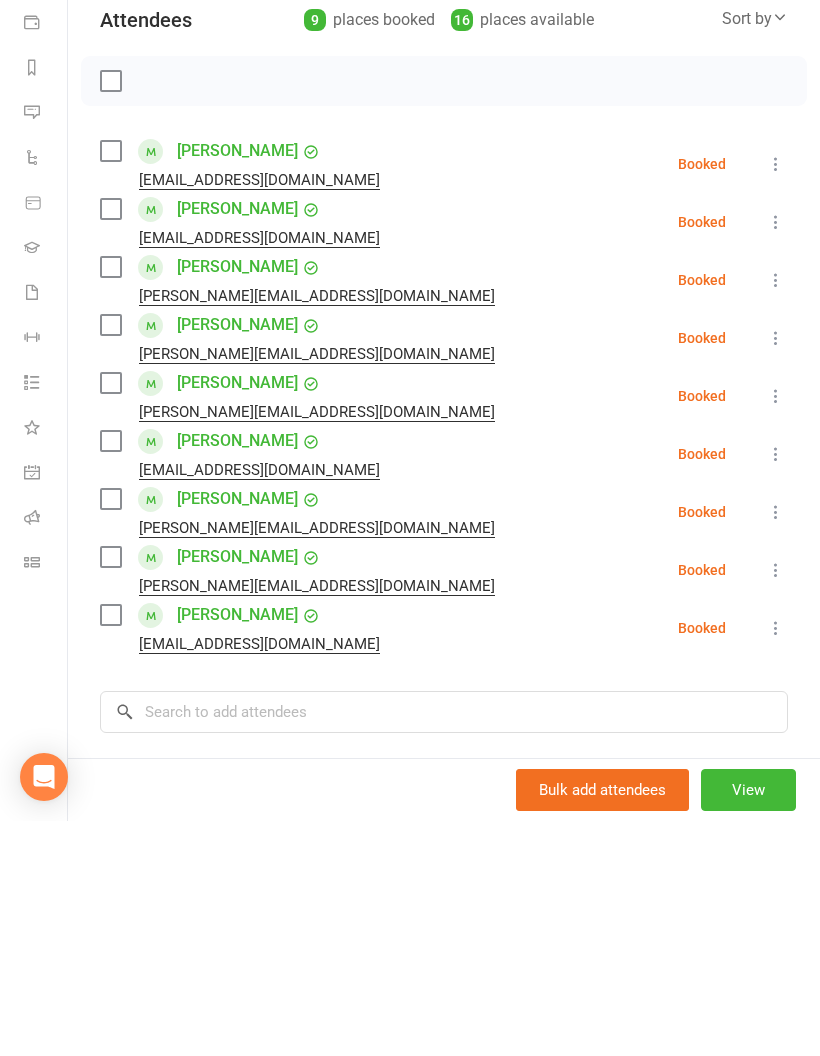 click at bounding box center [110, 386] 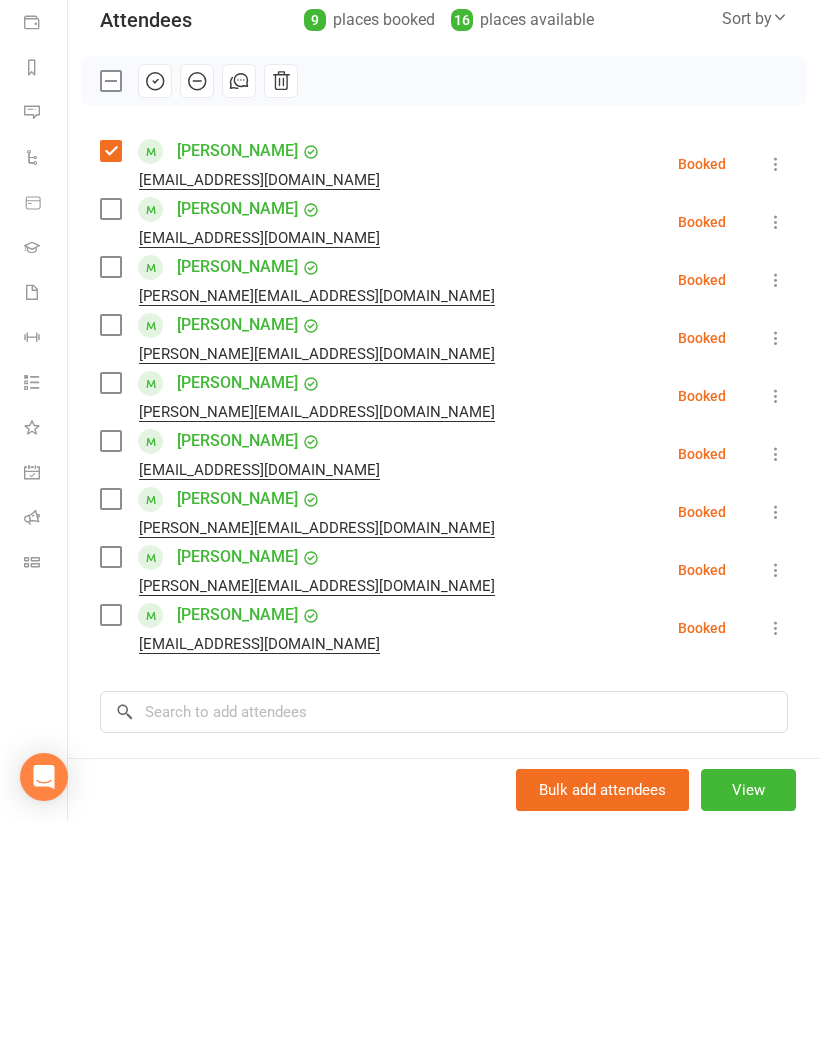 click at bounding box center [110, 444] 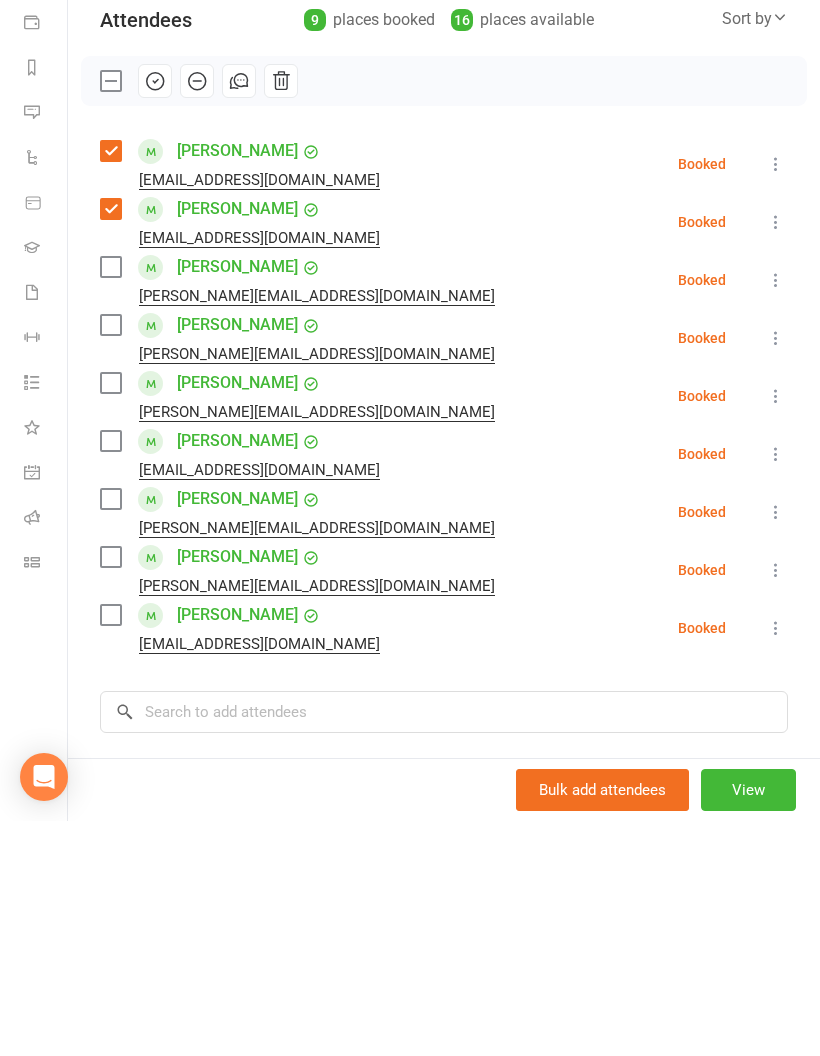 click at bounding box center [110, 502] 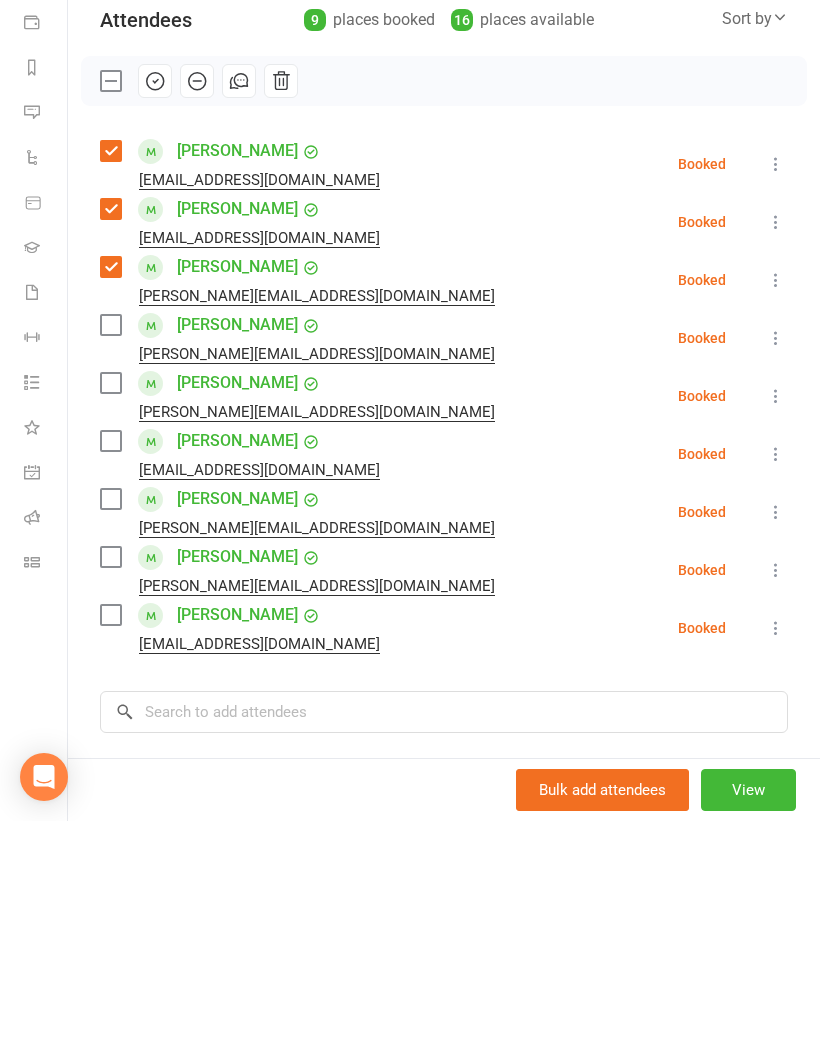 click at bounding box center [110, 560] 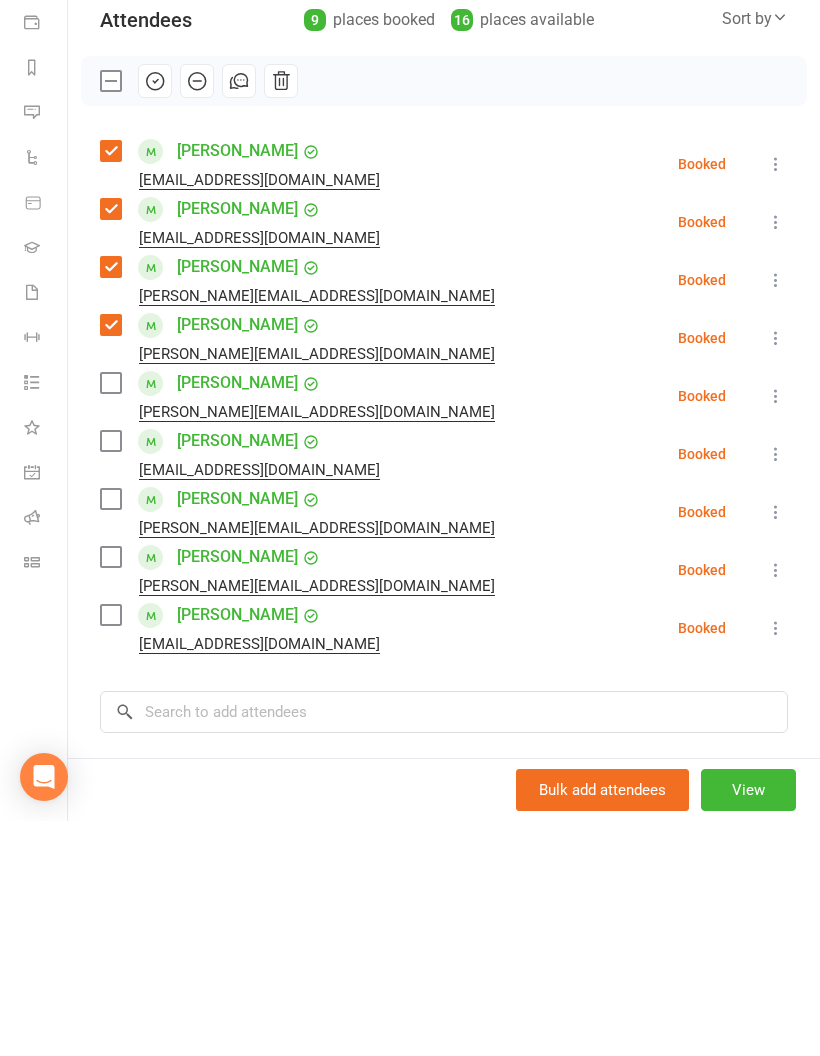 click at bounding box center (110, 618) 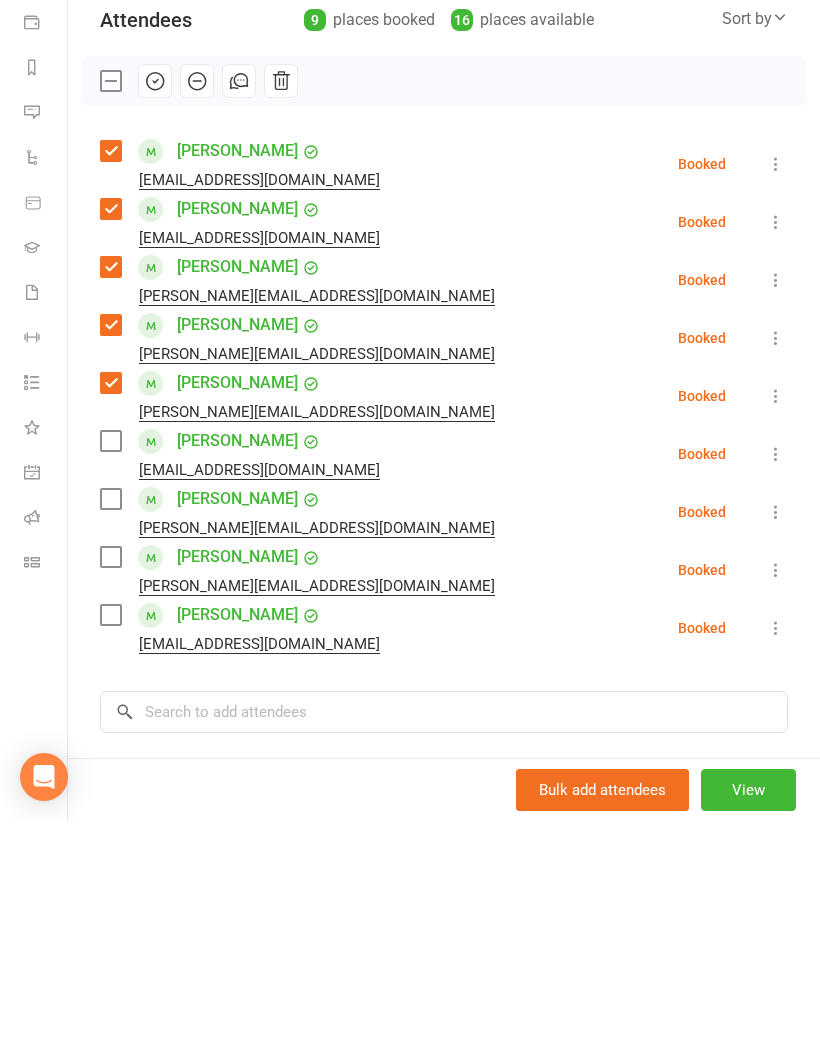 click at bounding box center (110, 734) 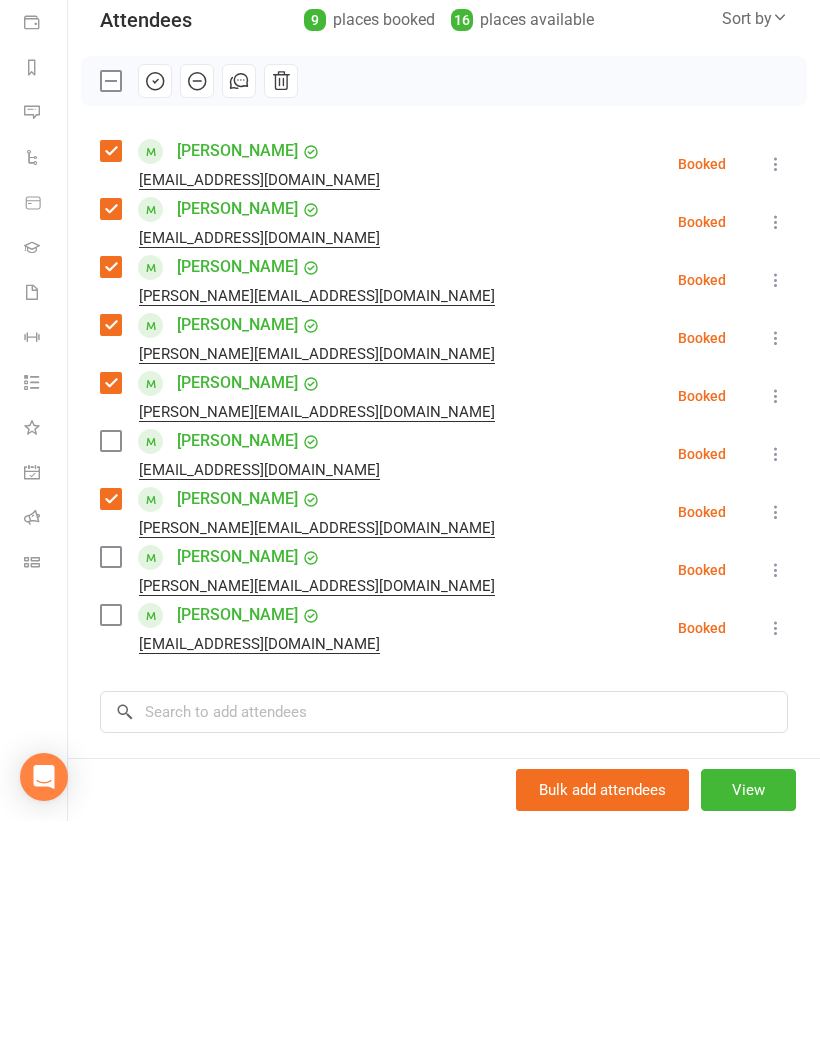 click at bounding box center (110, 792) 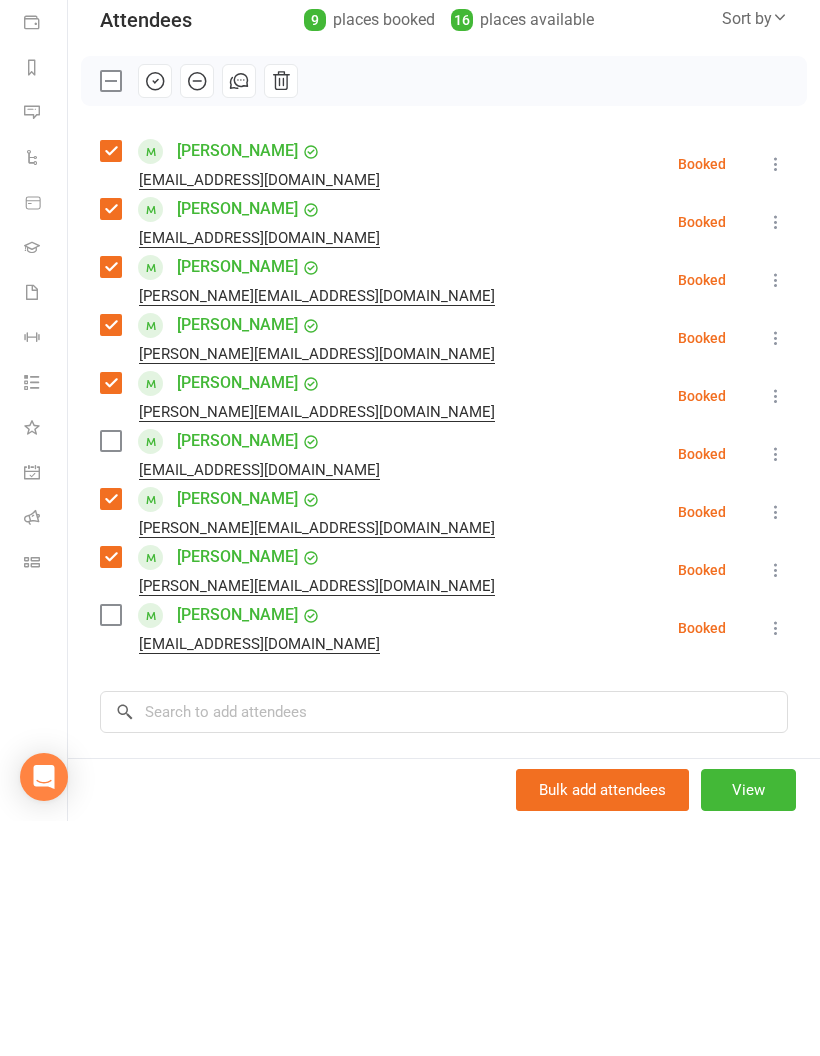 click at bounding box center [110, 850] 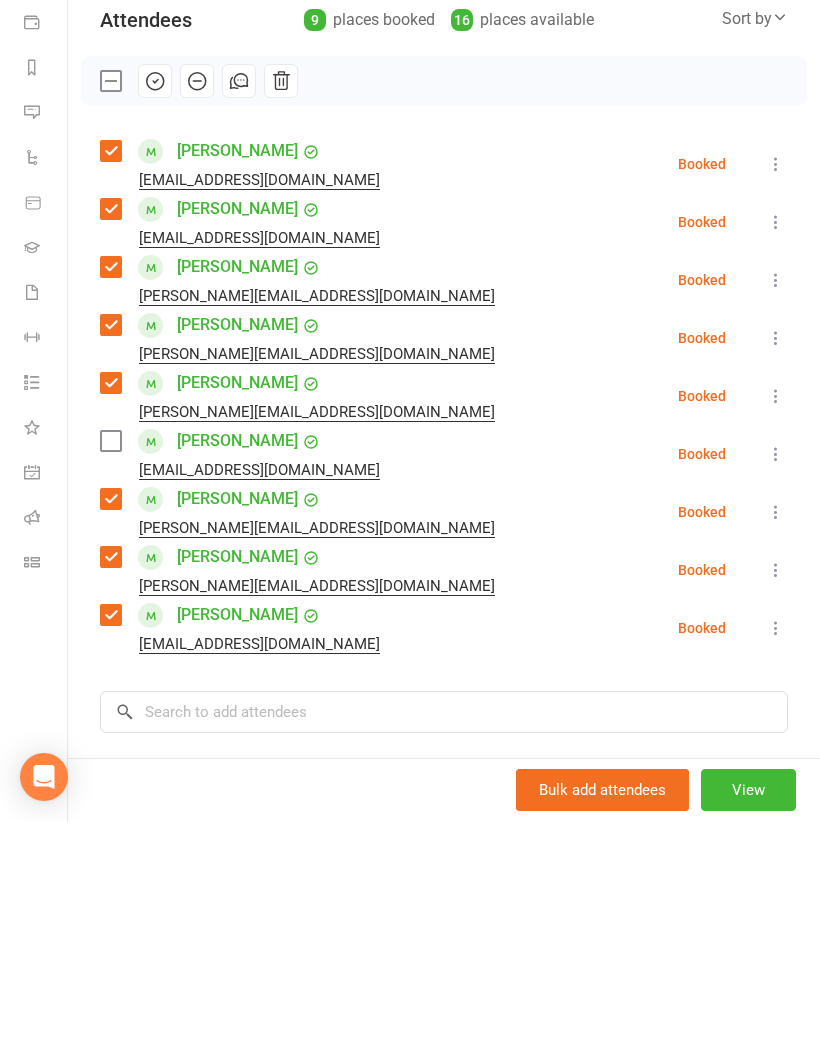 click 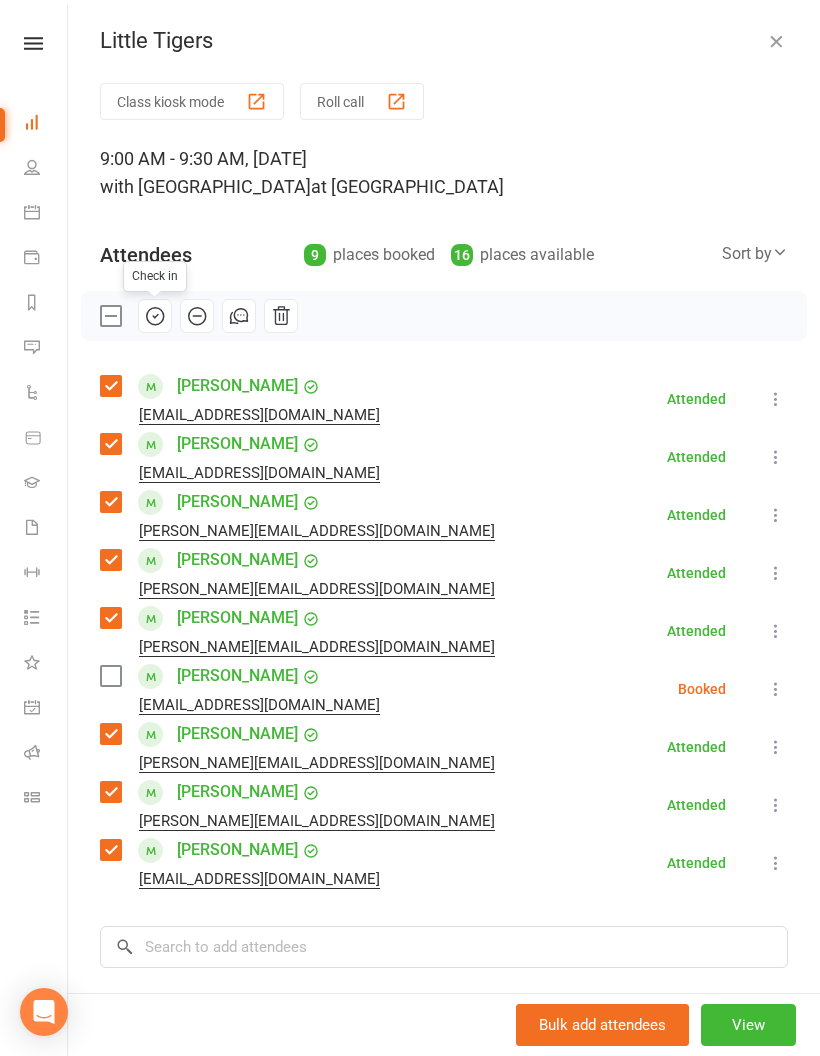 scroll, scrollTop: 1575, scrollLeft: 0, axis: vertical 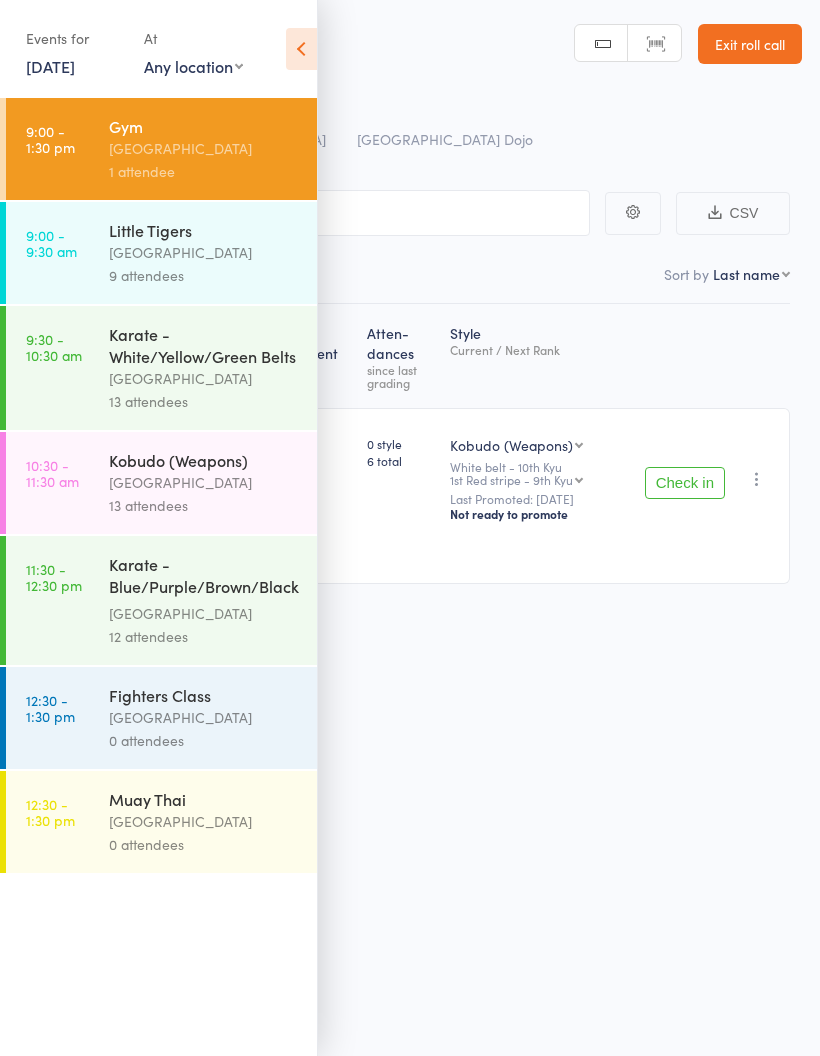 click on "[GEOGRAPHIC_DATA]" at bounding box center (204, 148) 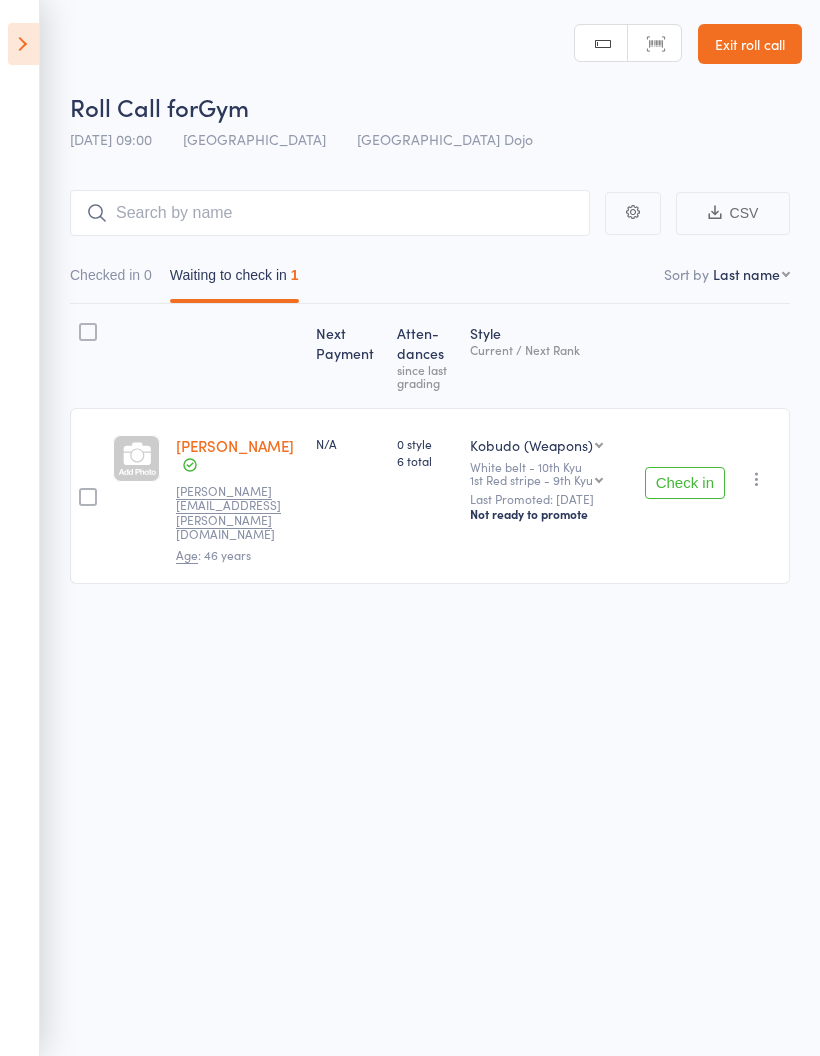 click at bounding box center (23, 44) 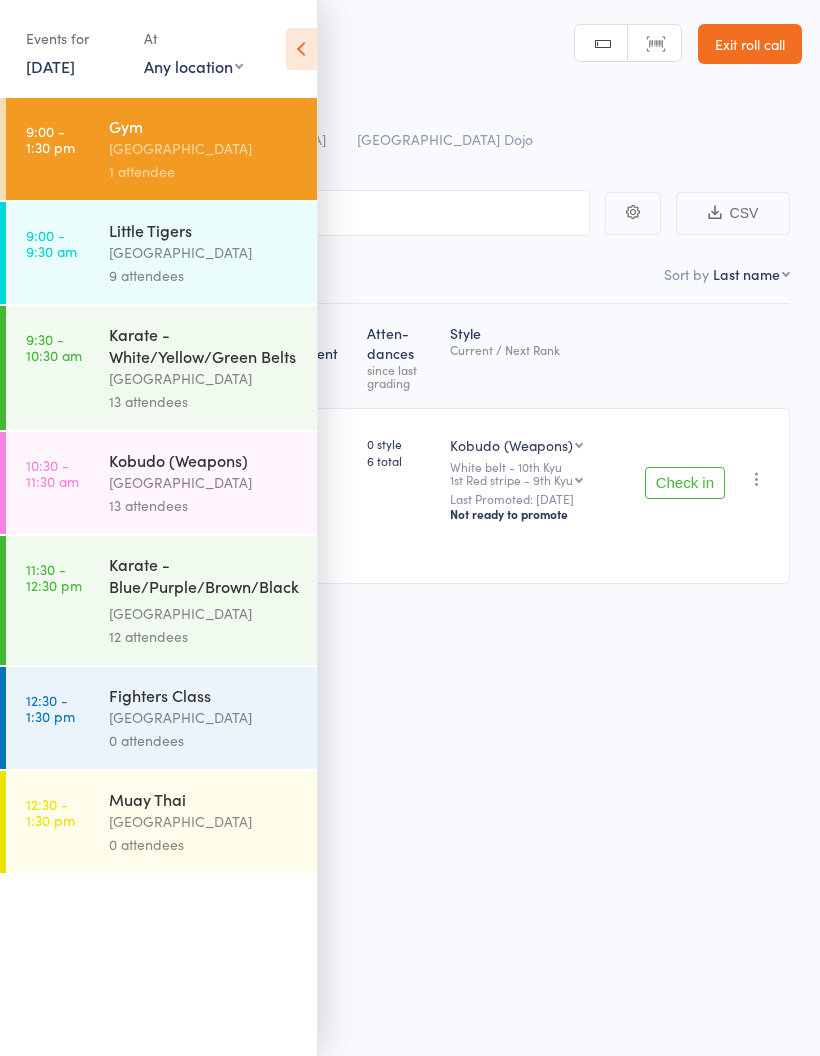 click on "[GEOGRAPHIC_DATA]" at bounding box center [204, 378] 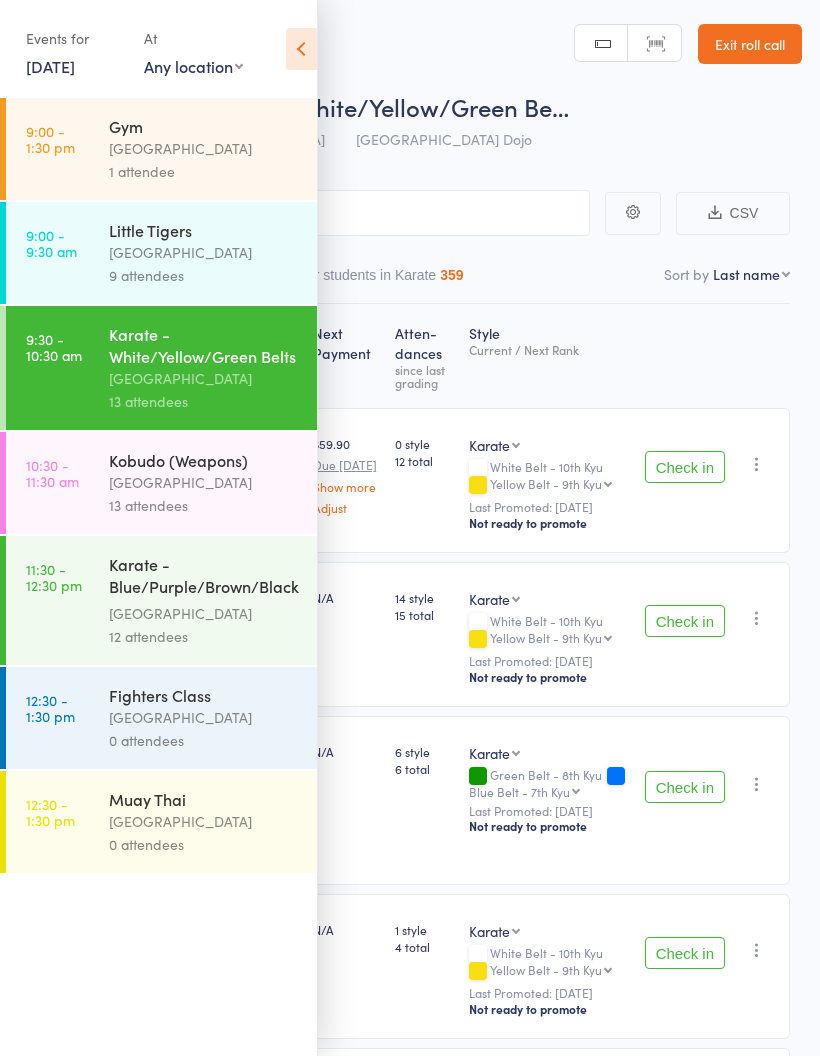 click on "[GEOGRAPHIC_DATA]" at bounding box center (204, 378) 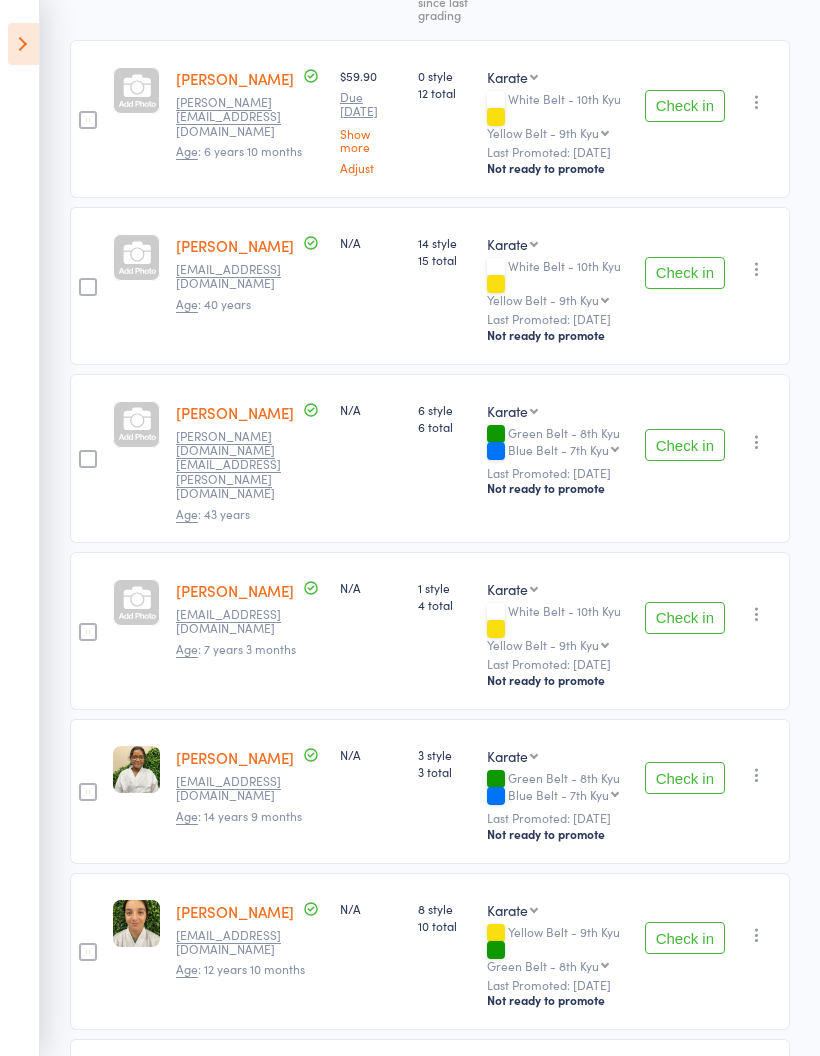 scroll, scrollTop: 448, scrollLeft: 0, axis: vertical 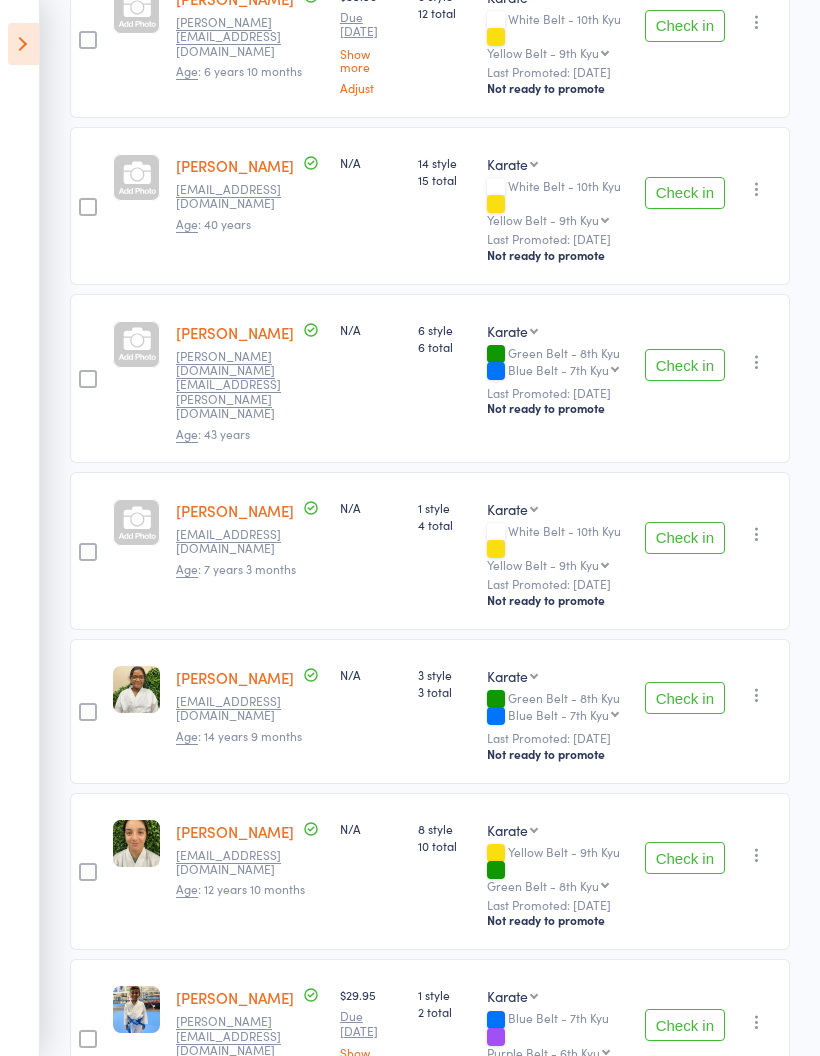 click on "Check in" at bounding box center (685, 538) 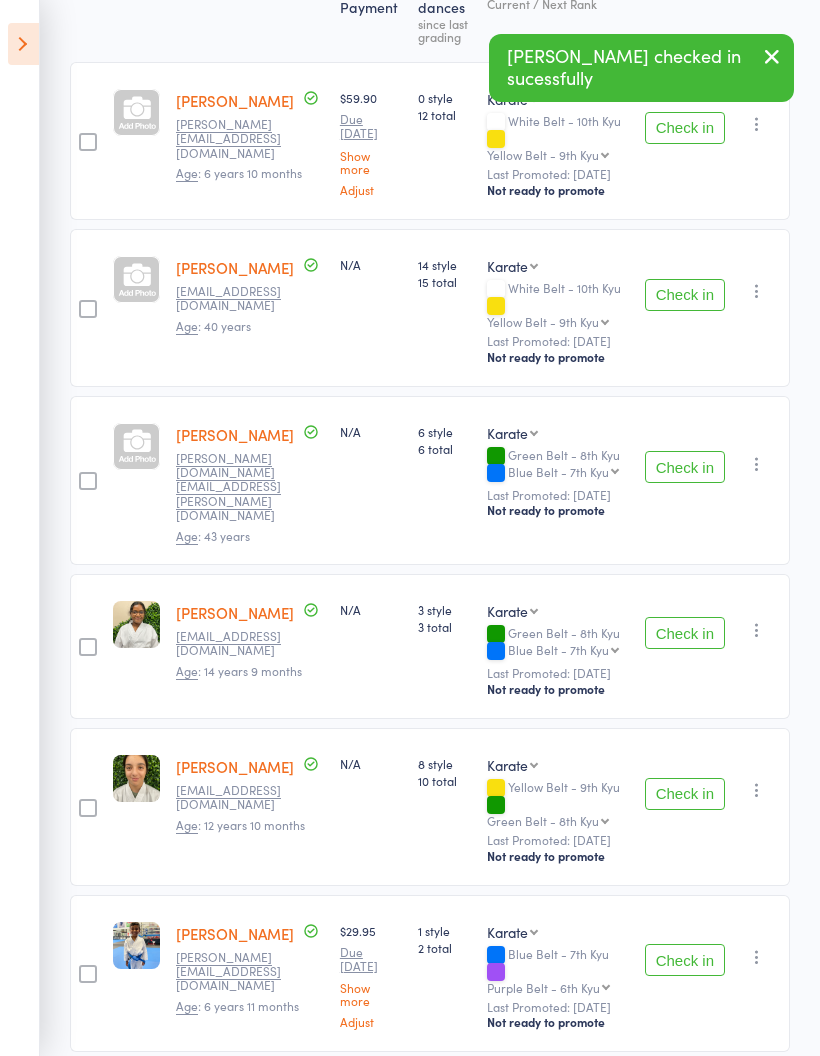 scroll, scrollTop: 347, scrollLeft: 0, axis: vertical 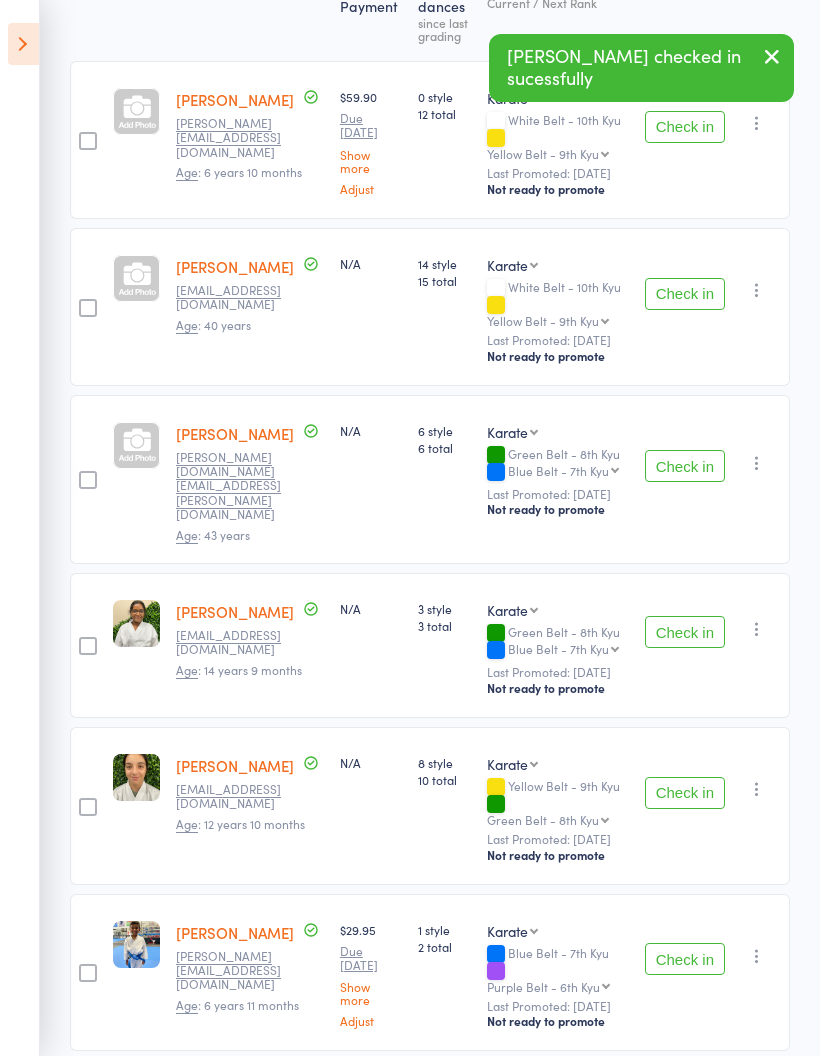 click on "Check in" at bounding box center [685, 294] 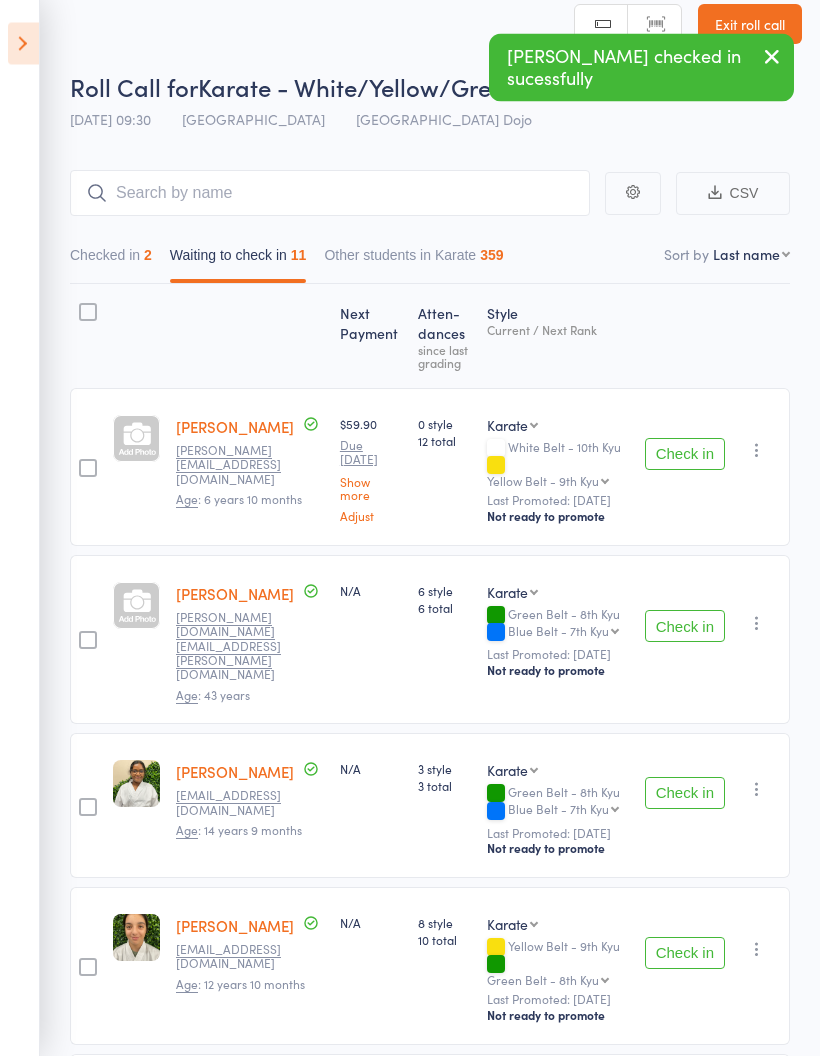 scroll, scrollTop: 20, scrollLeft: 0, axis: vertical 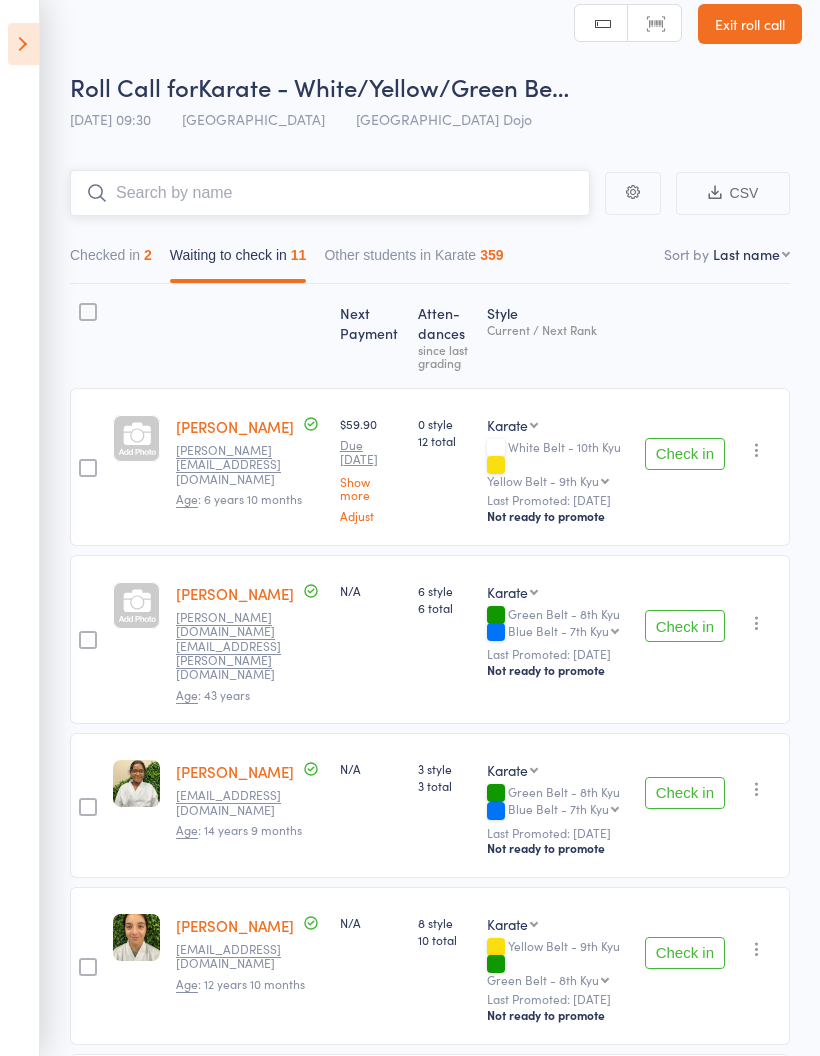 click at bounding box center (330, 193) 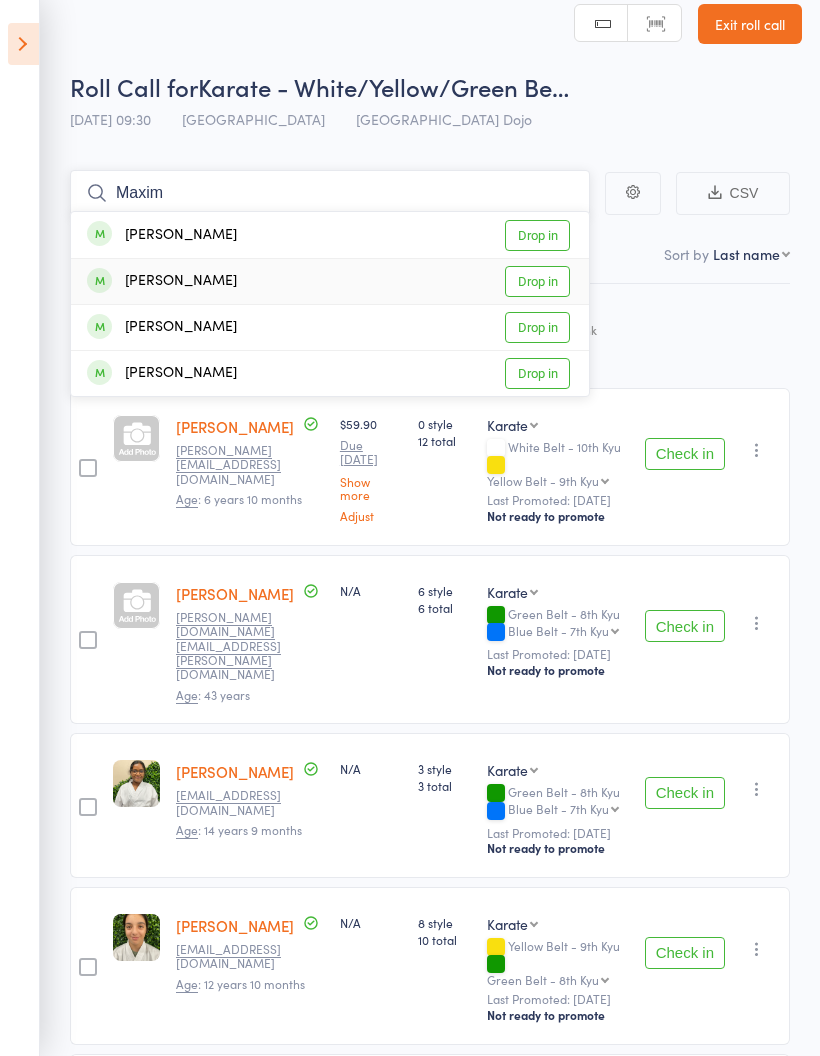type on "Maxim" 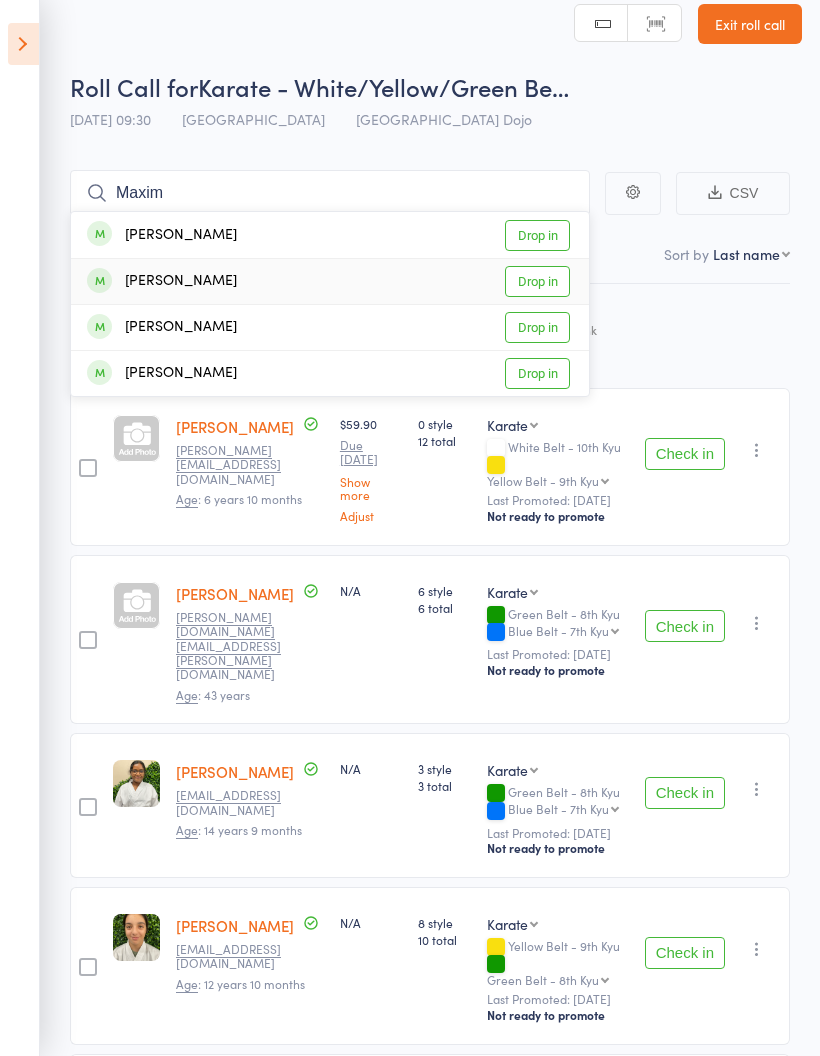 click on "Drop in" at bounding box center [537, 281] 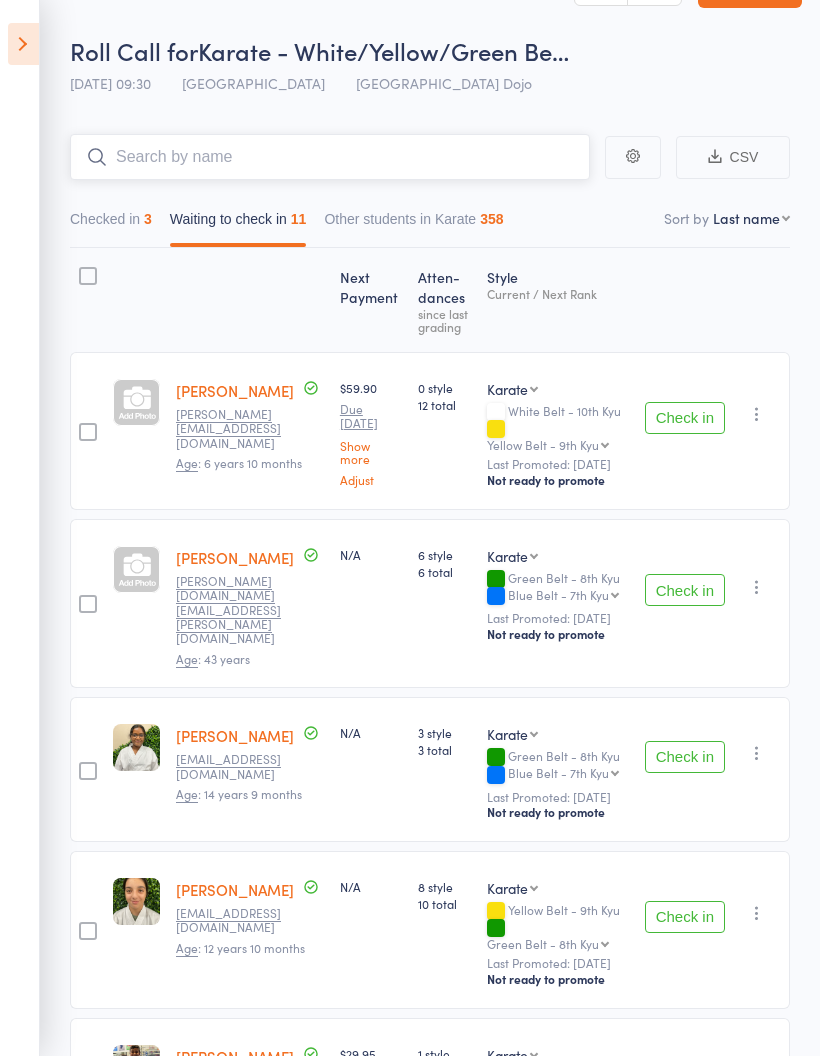 scroll, scrollTop: 0, scrollLeft: 0, axis: both 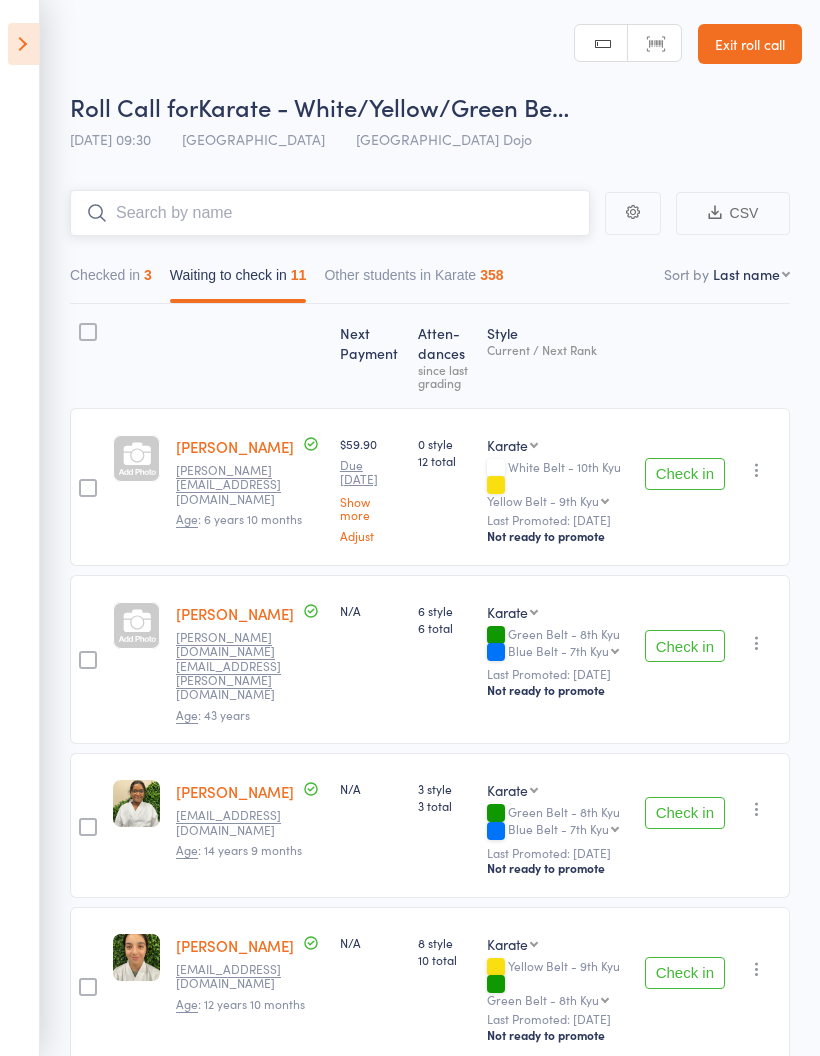 click at bounding box center [330, 213] 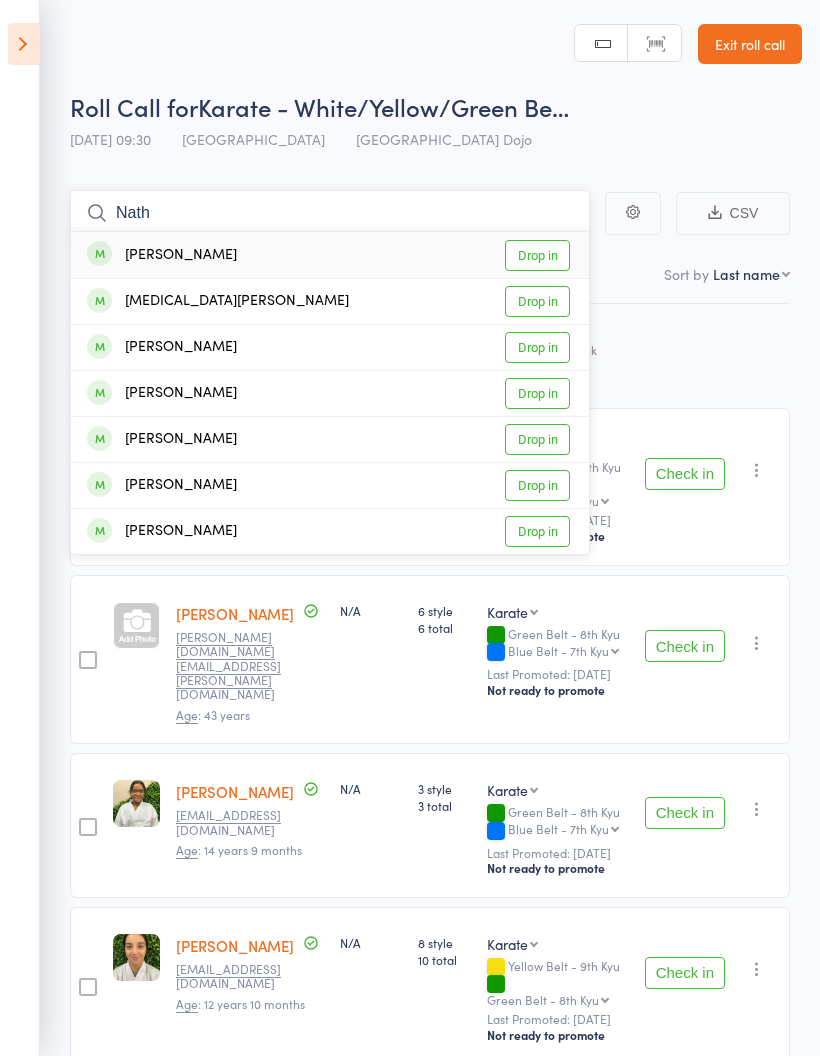 type on "Nath" 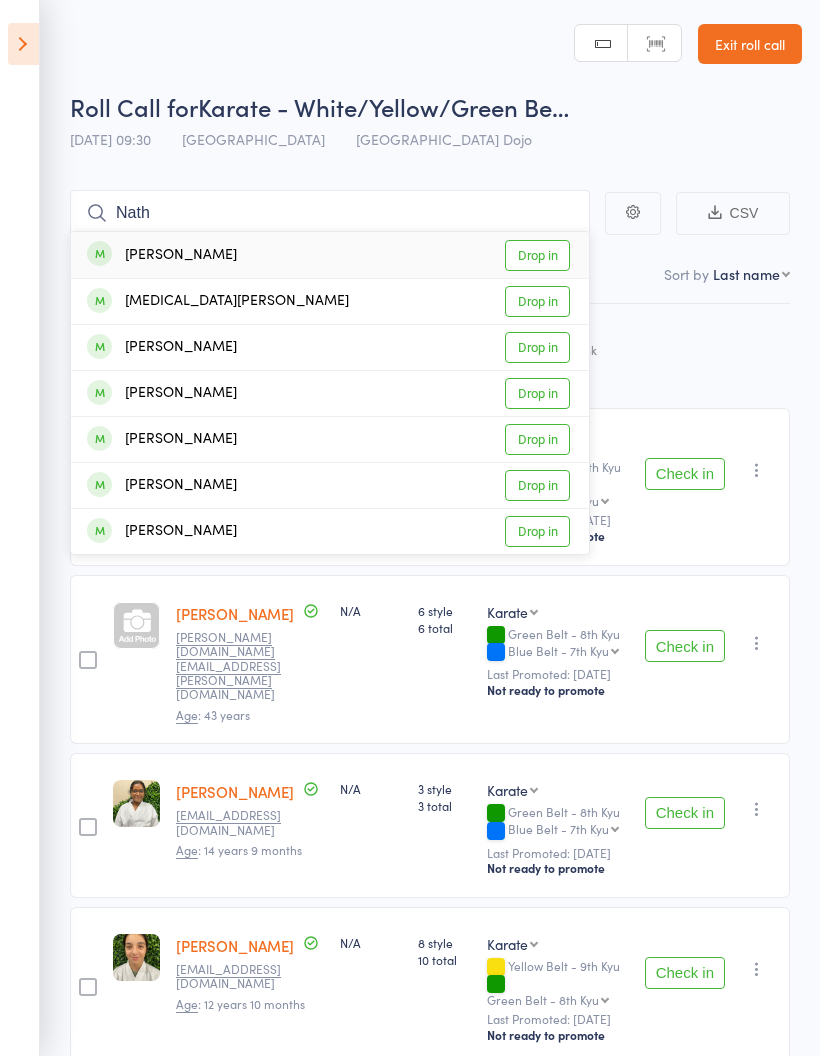 click on "Drop in" at bounding box center [537, 255] 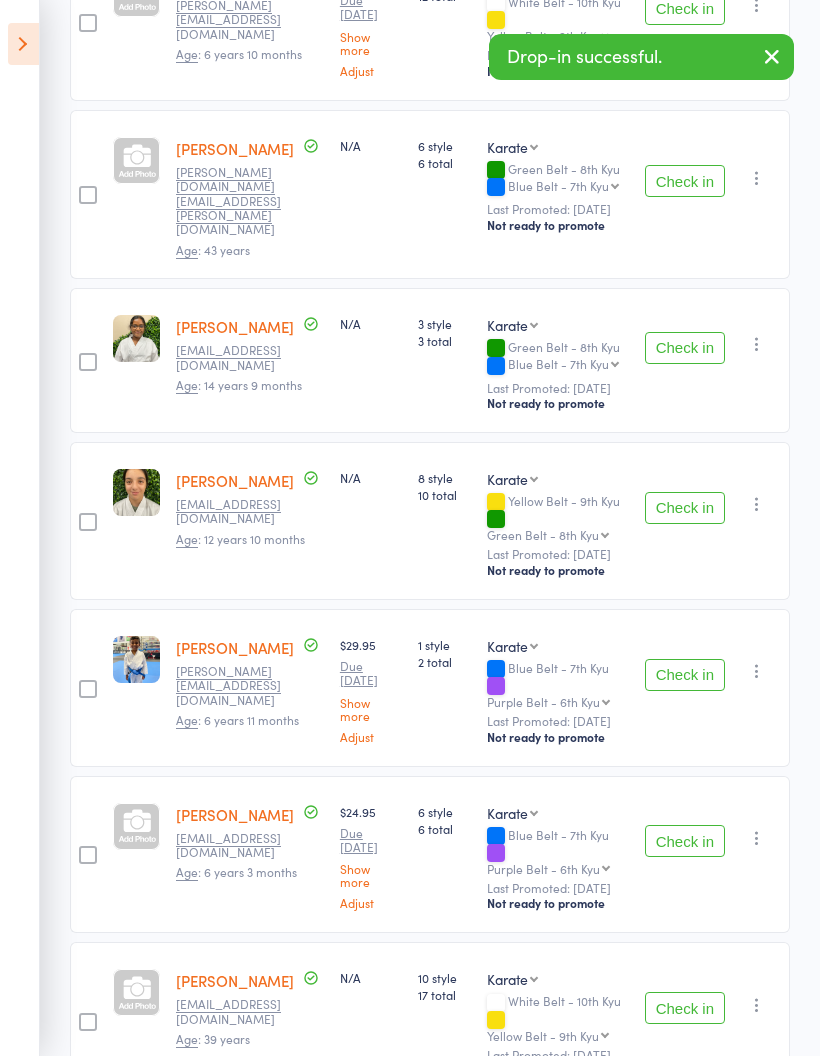 scroll, scrollTop: 467, scrollLeft: 0, axis: vertical 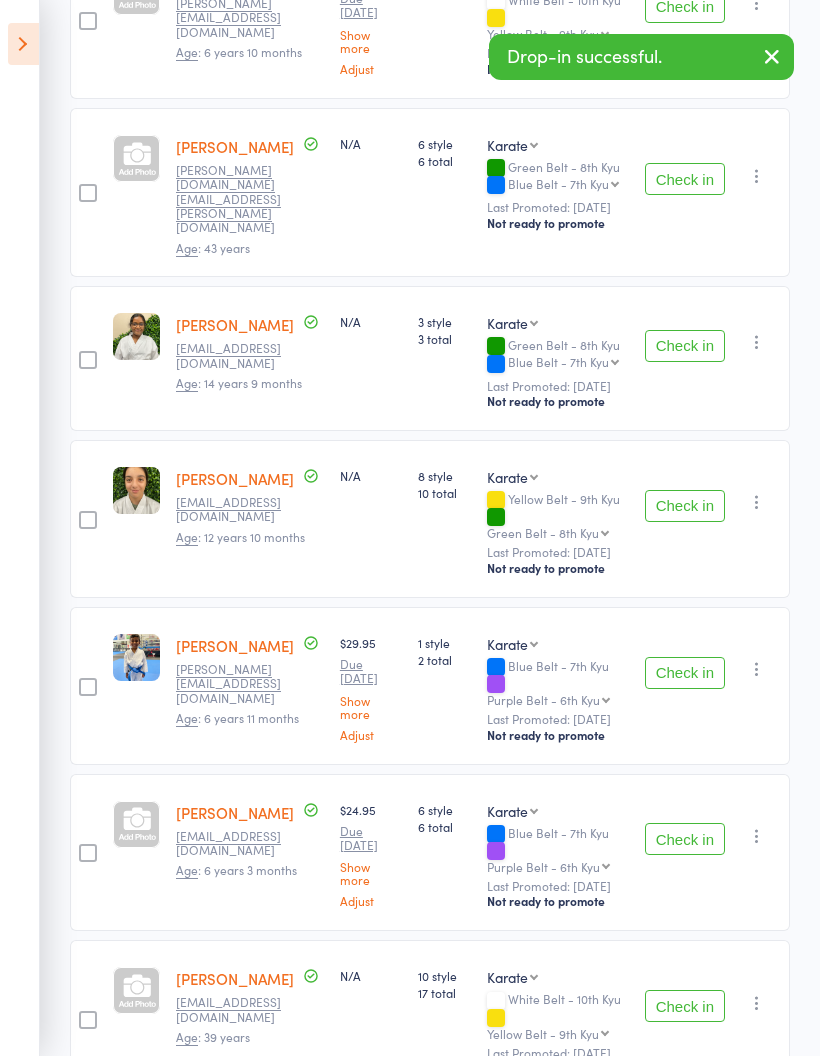 click on "Check in" at bounding box center [685, 506] 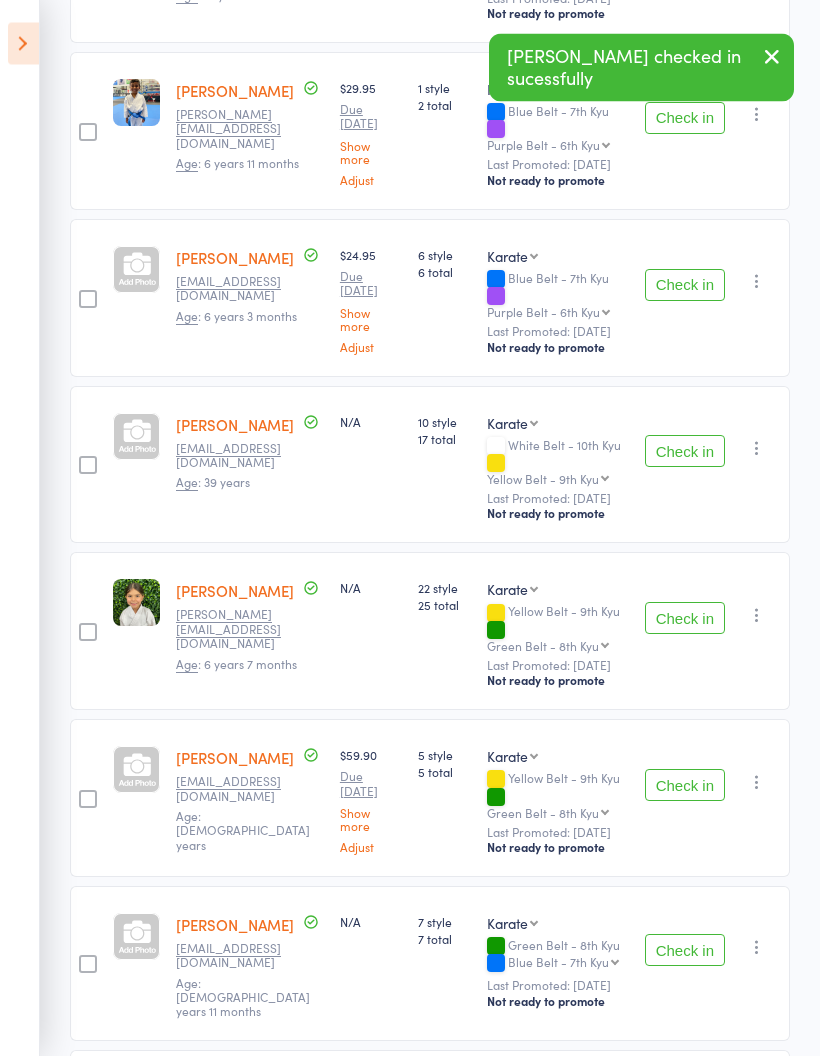 scroll, scrollTop: 855, scrollLeft: 0, axis: vertical 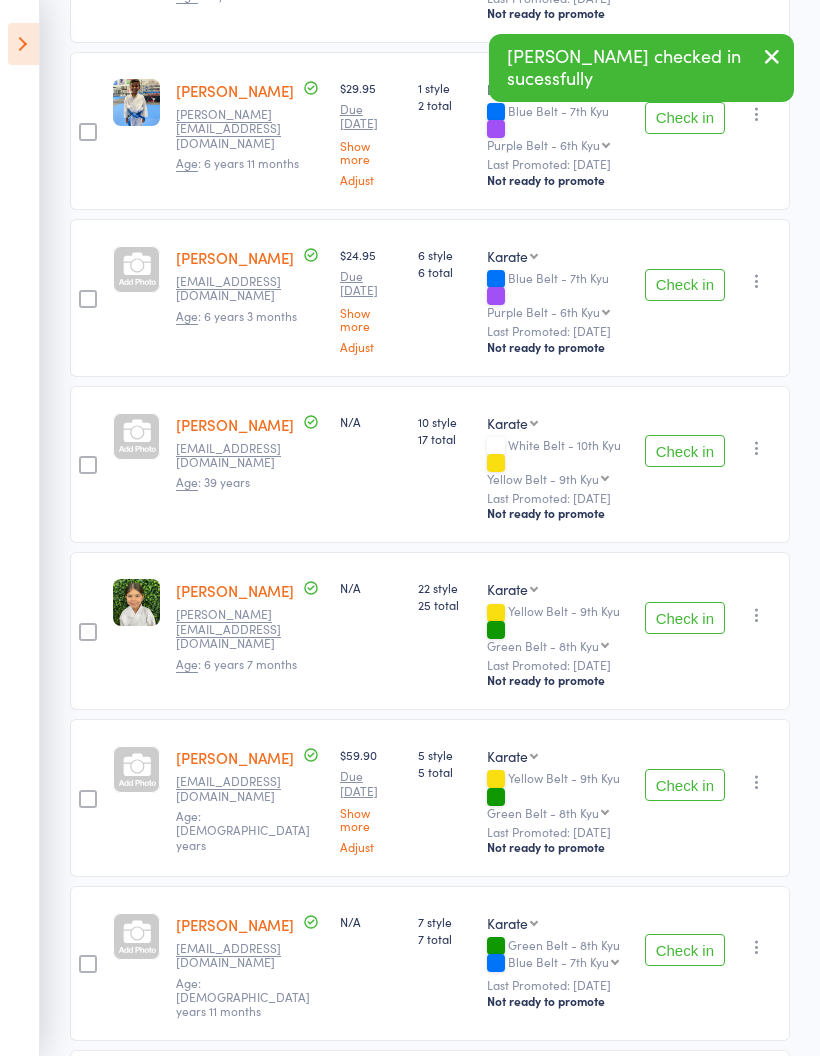 click on "Check in" at bounding box center (685, 618) 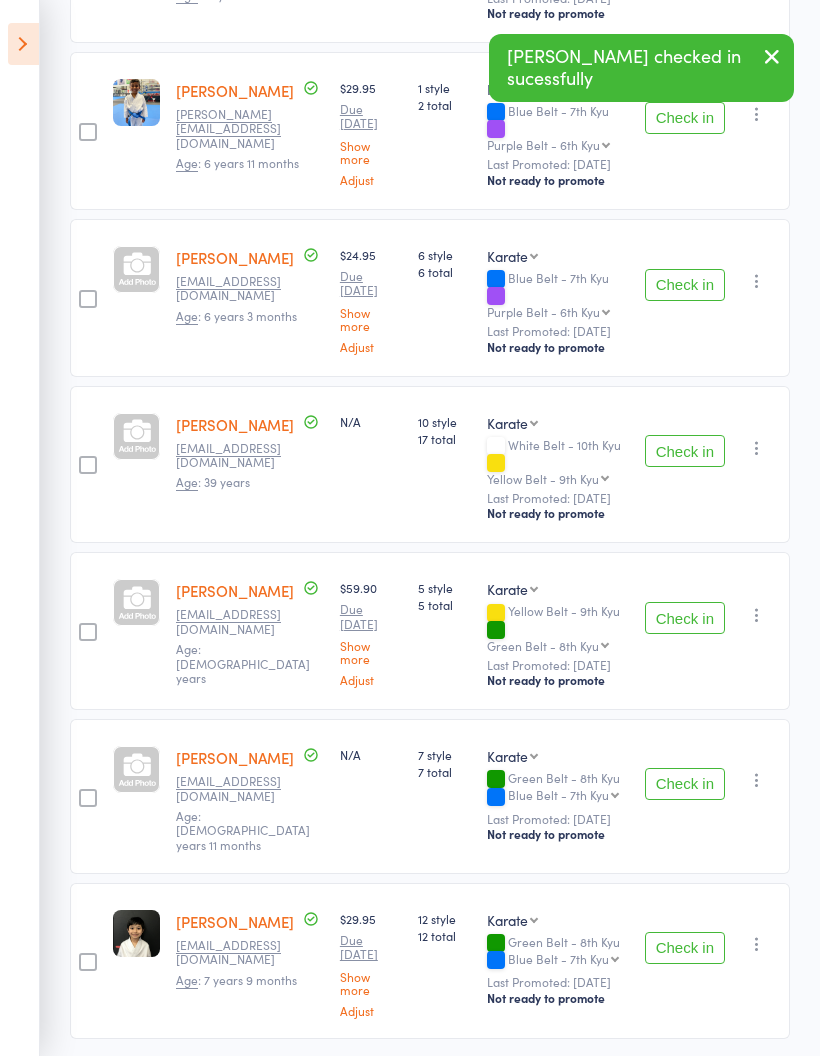 scroll, scrollTop: 814, scrollLeft: 0, axis: vertical 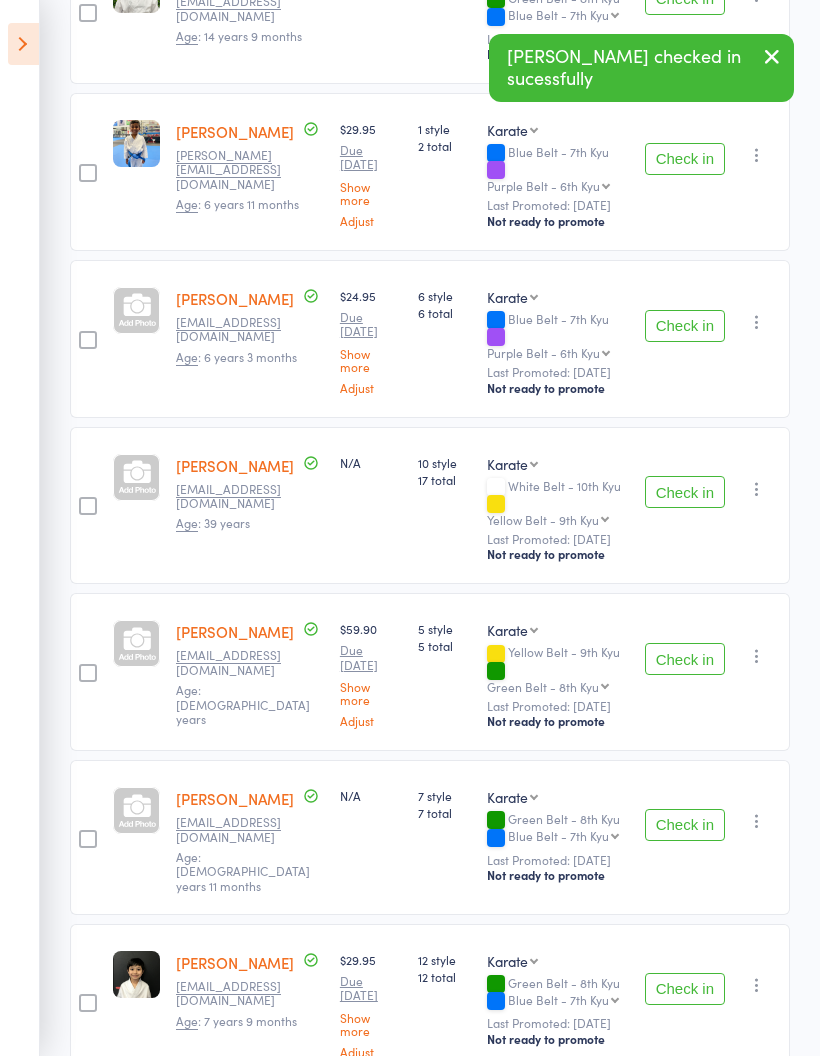click on "Check in" at bounding box center (685, 492) 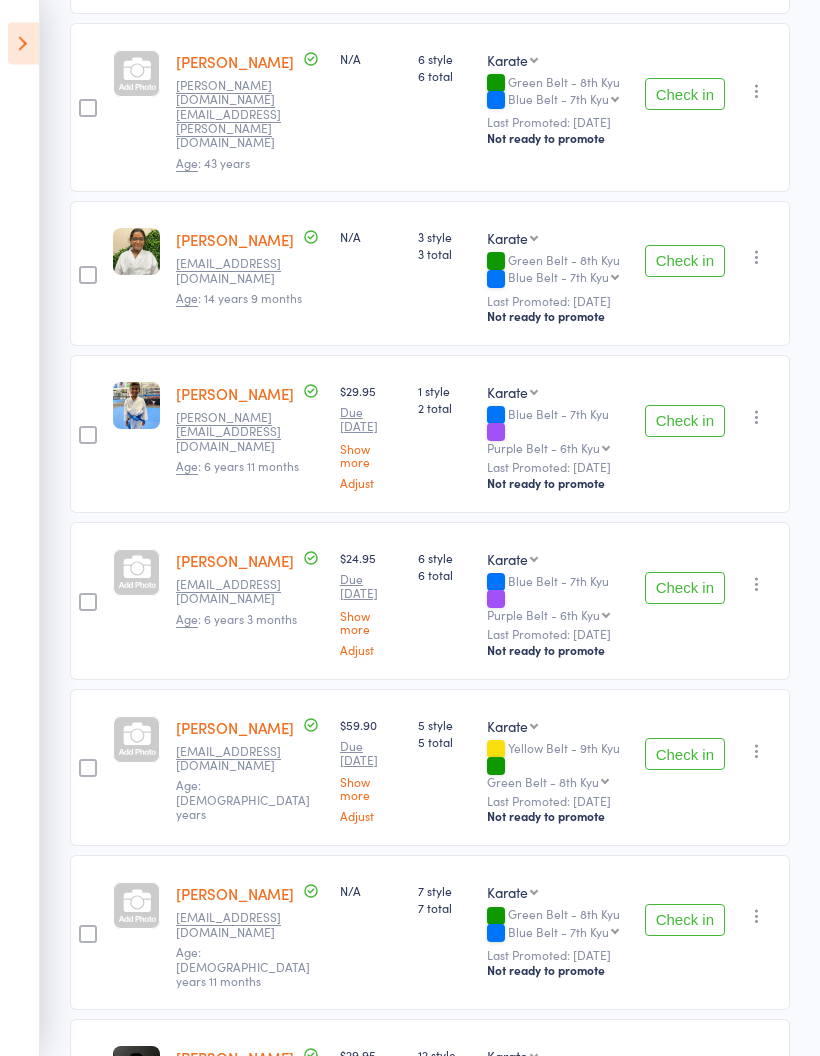 scroll, scrollTop: 552, scrollLeft: 0, axis: vertical 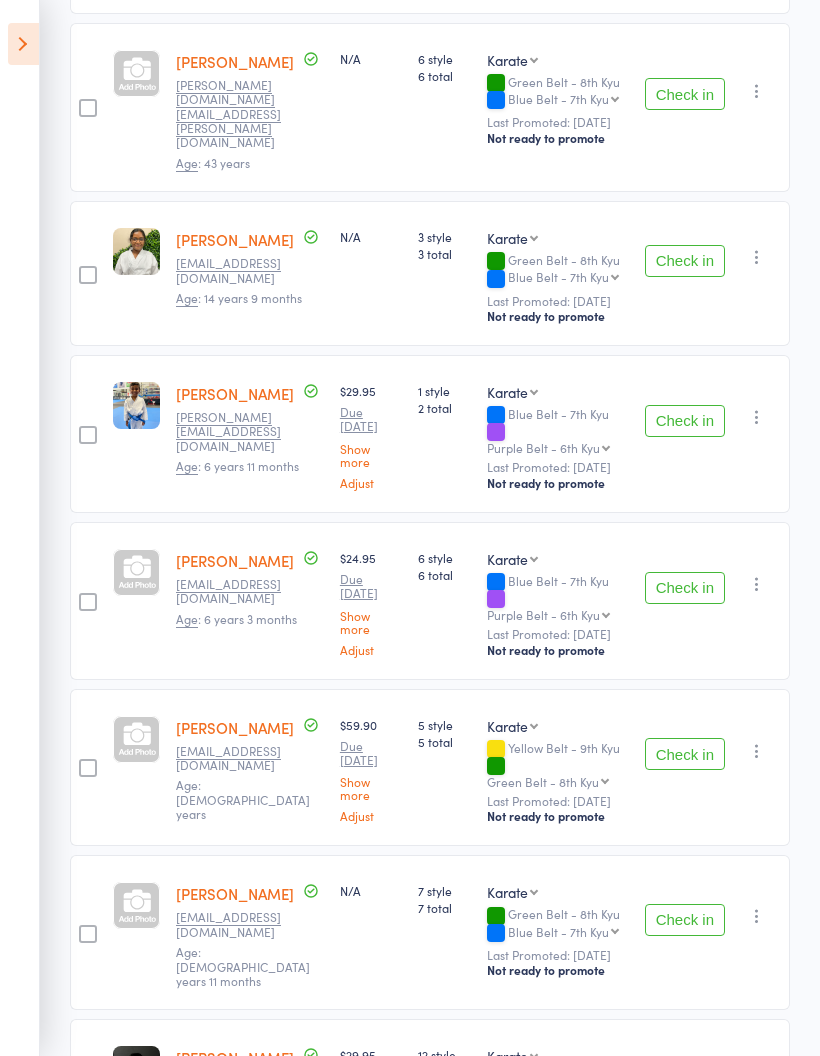 click on "Check in" at bounding box center [685, 754] 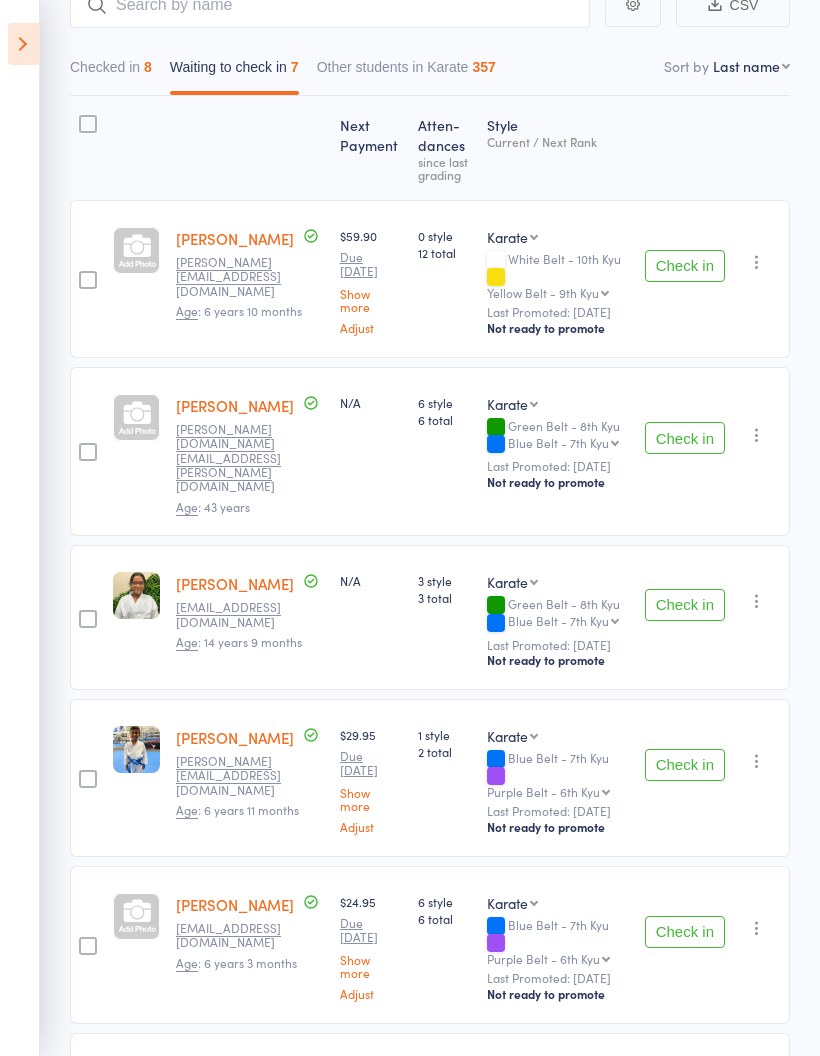 scroll, scrollTop: 507, scrollLeft: 0, axis: vertical 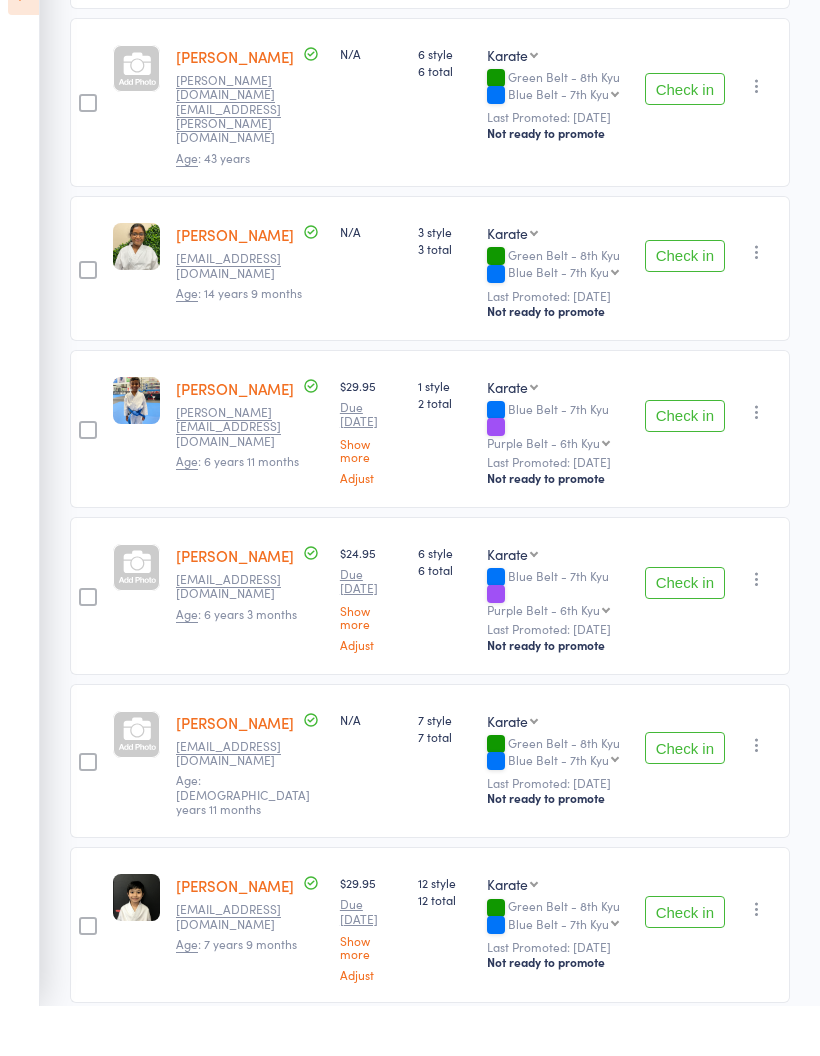 click on "Check in" at bounding box center (685, 962) 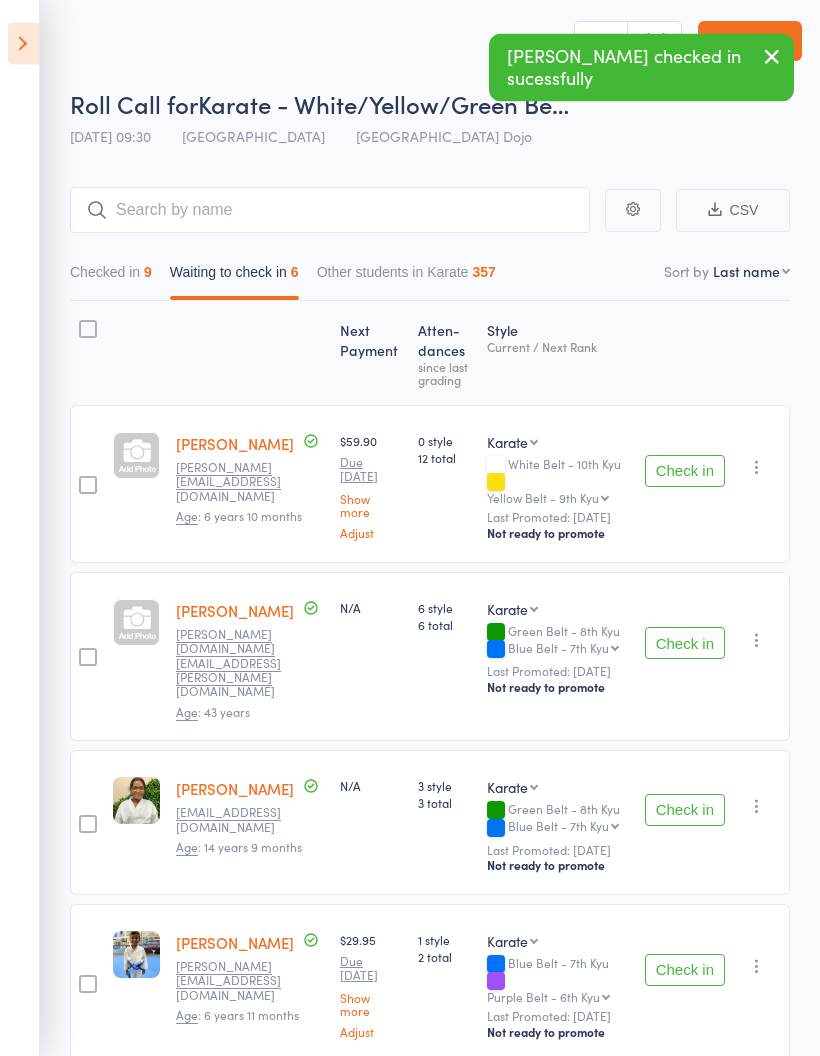 scroll, scrollTop: 0, scrollLeft: 0, axis: both 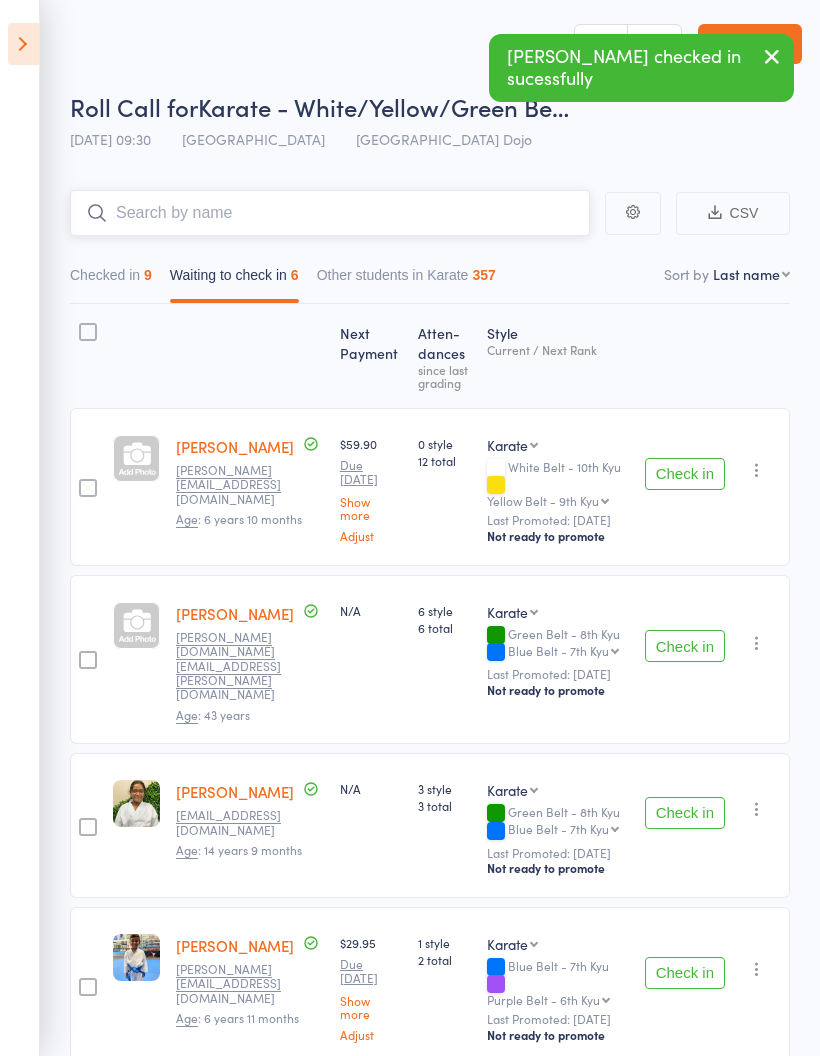 click at bounding box center (330, 213) 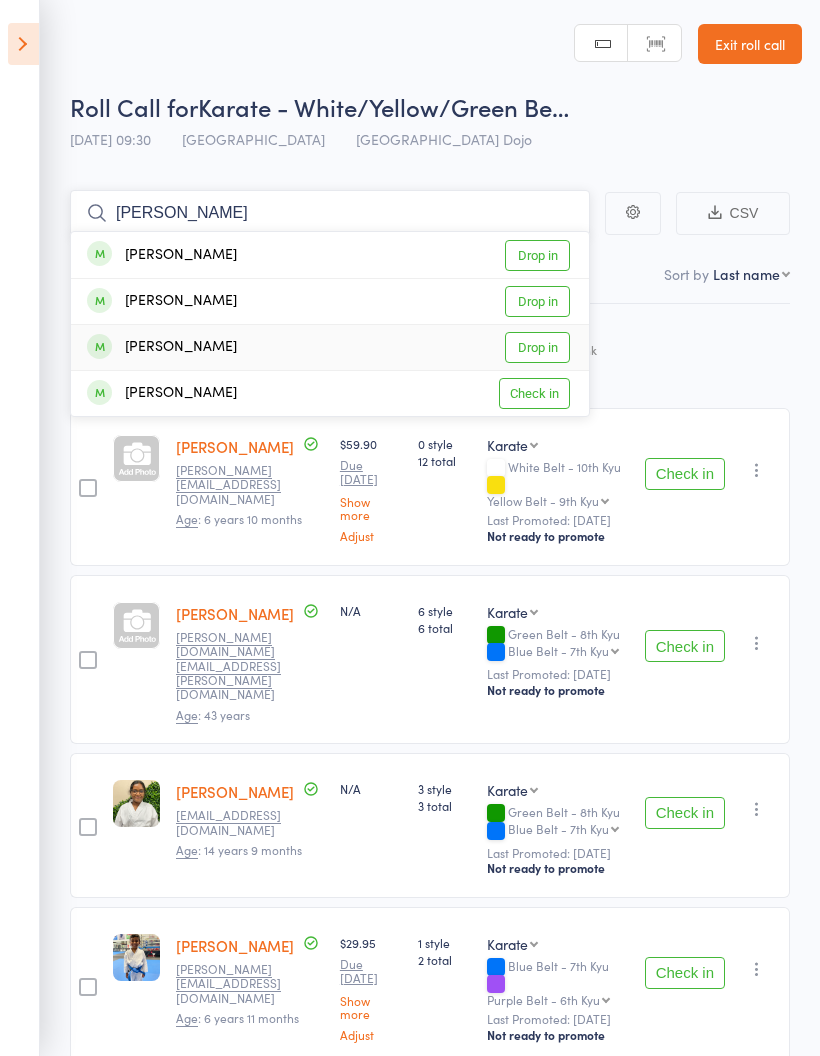 type on "Noah" 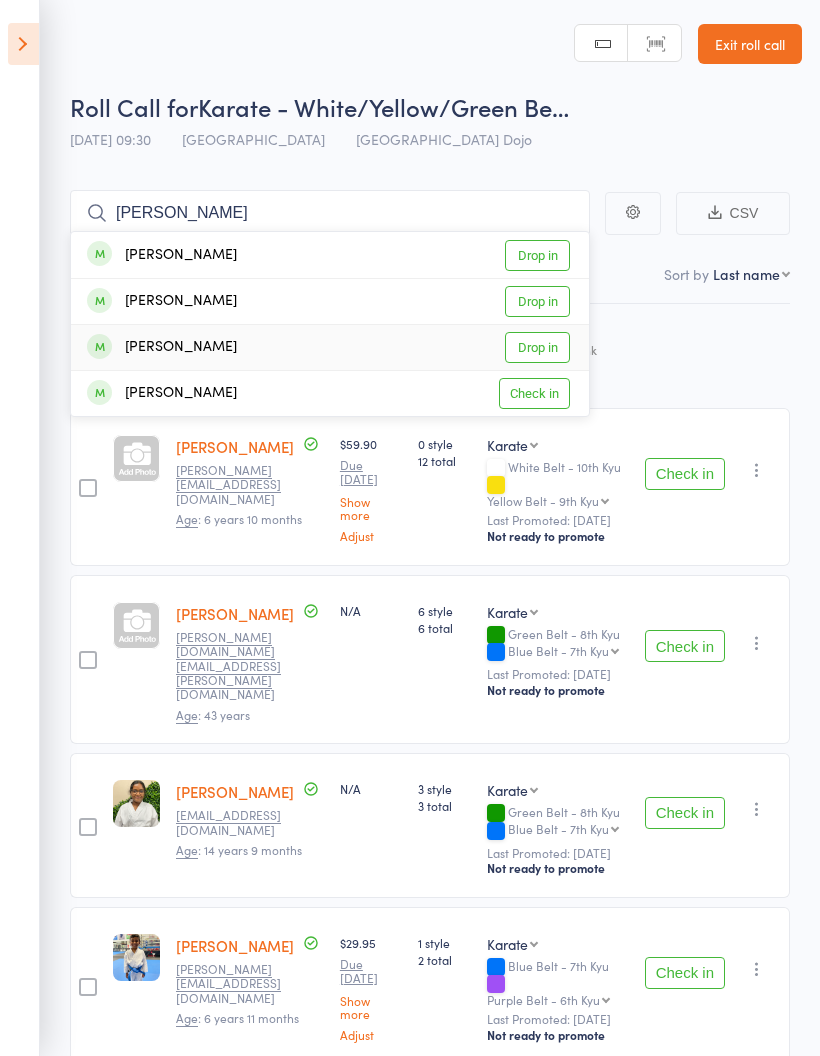 click on "Drop in" at bounding box center (537, 347) 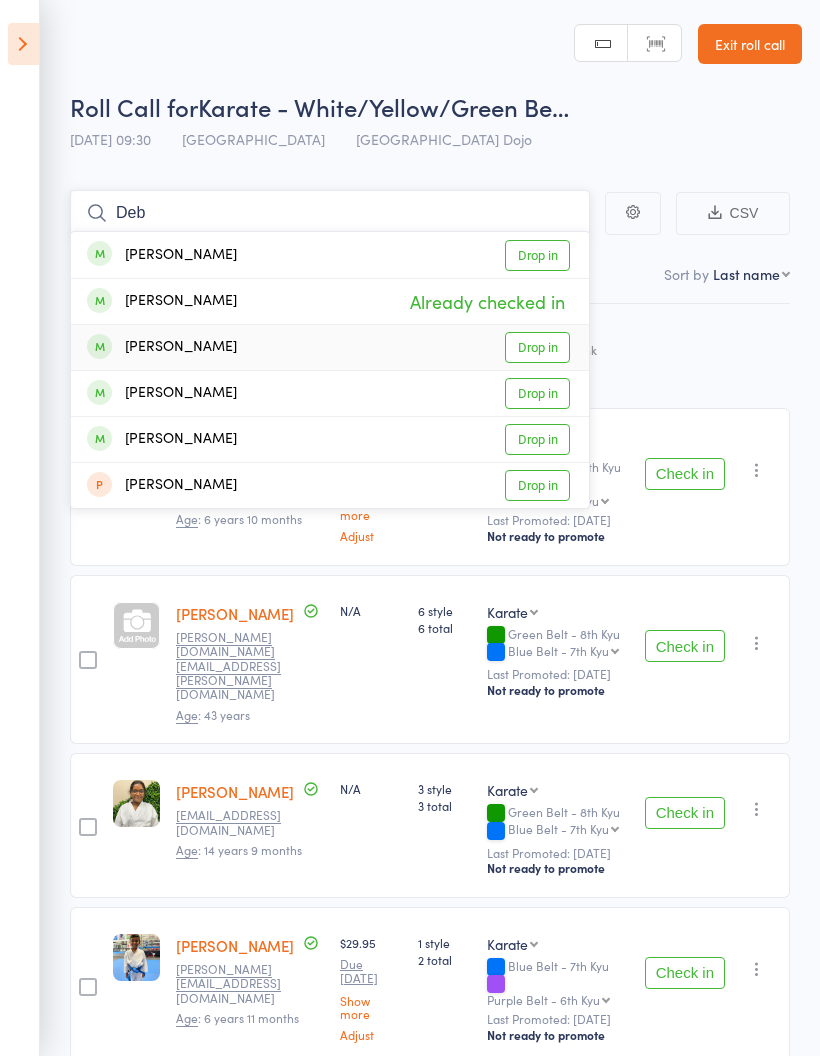 type on "Deb" 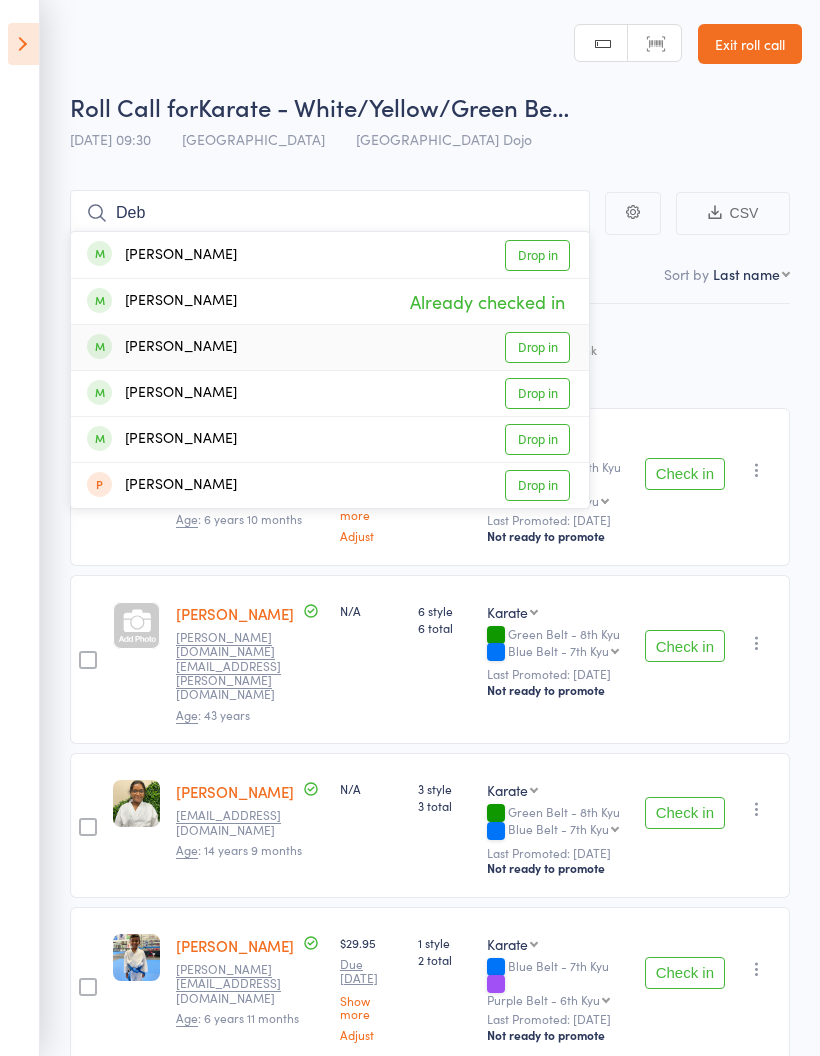 click on "Drop in" at bounding box center (537, 347) 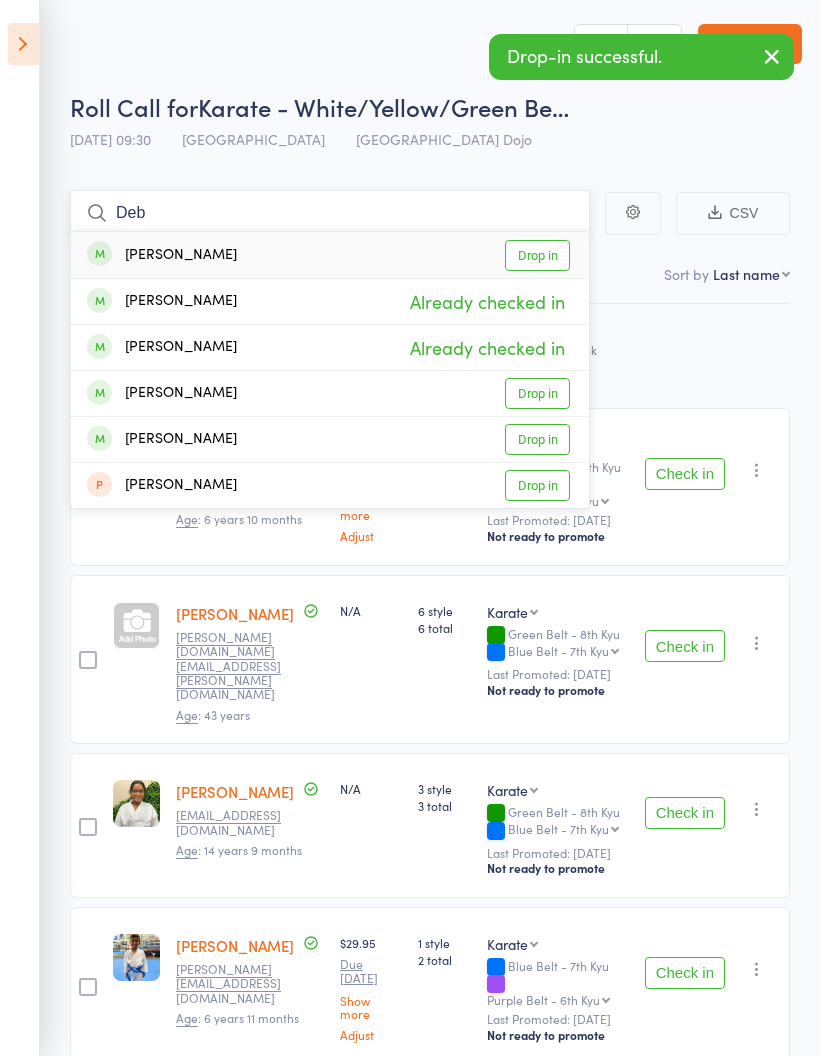 type on "Deb" 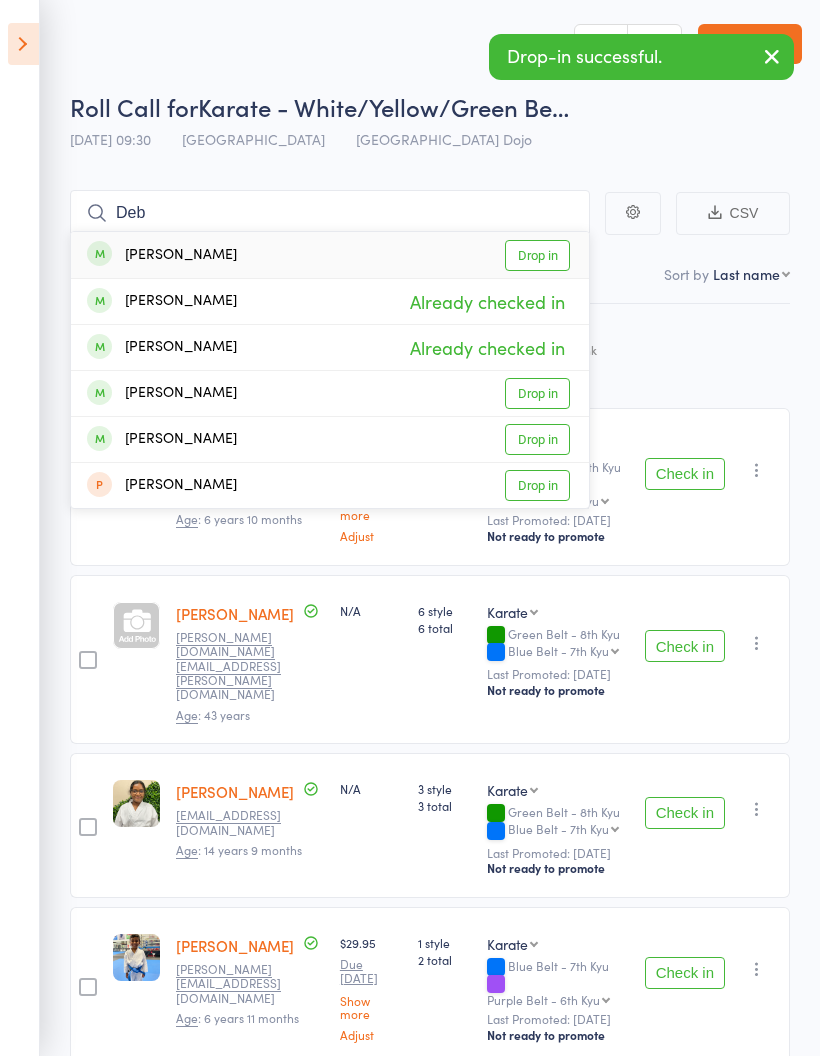 click on "Drop in" at bounding box center (537, 439) 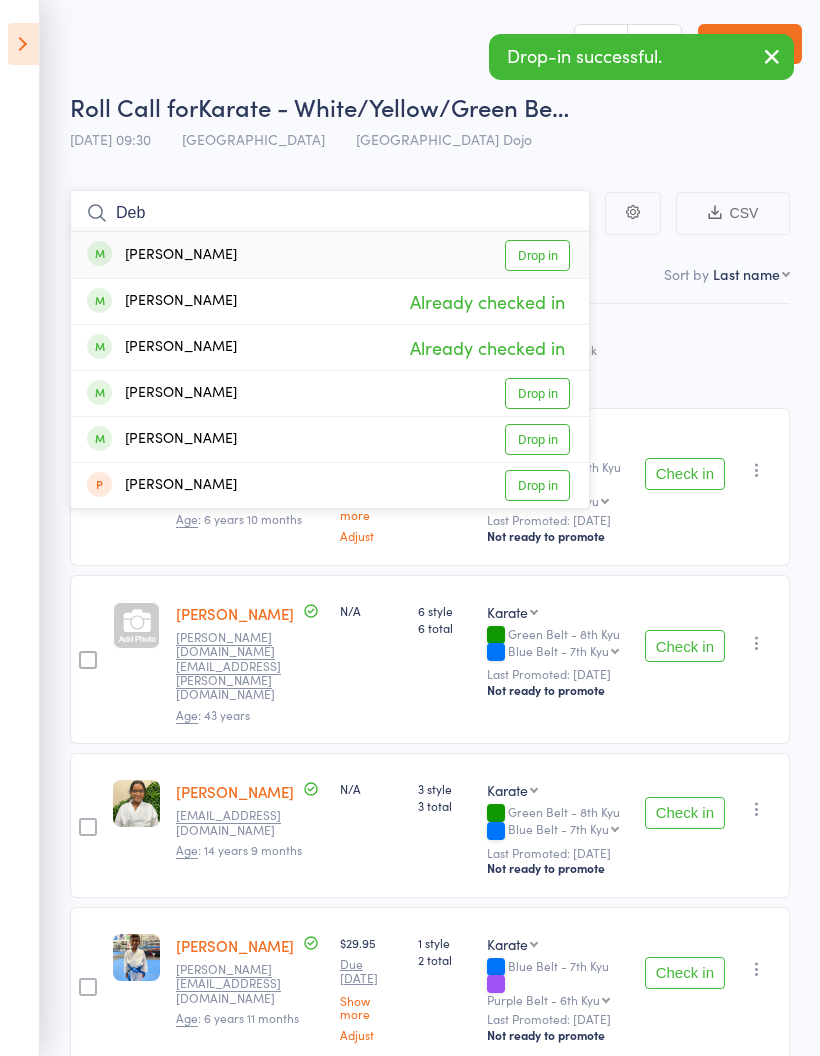 type 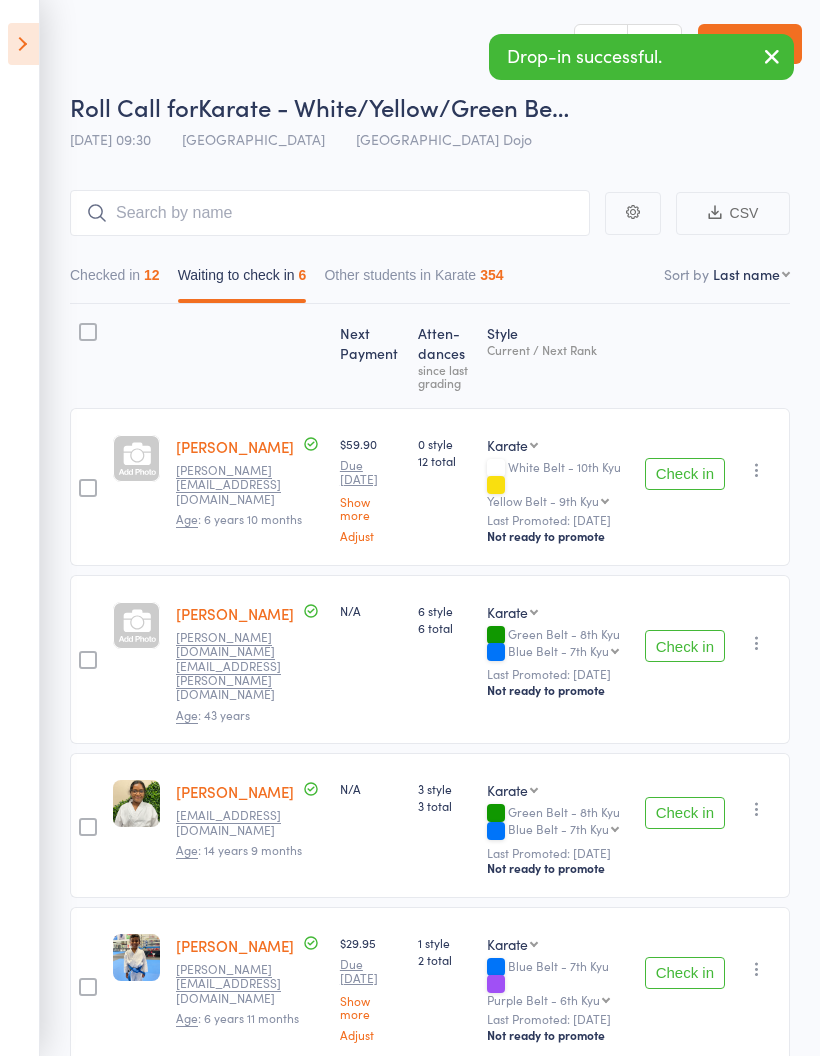 click on "Check in" at bounding box center (685, 646) 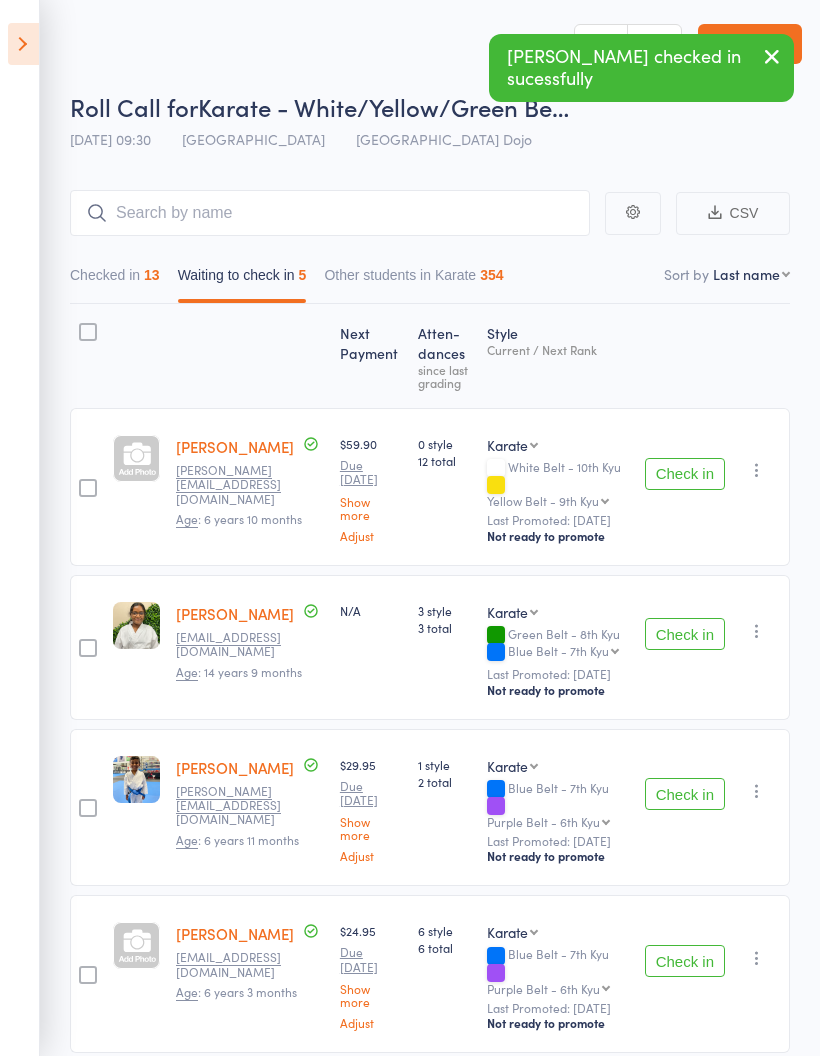 click on "Check in" at bounding box center [685, 634] 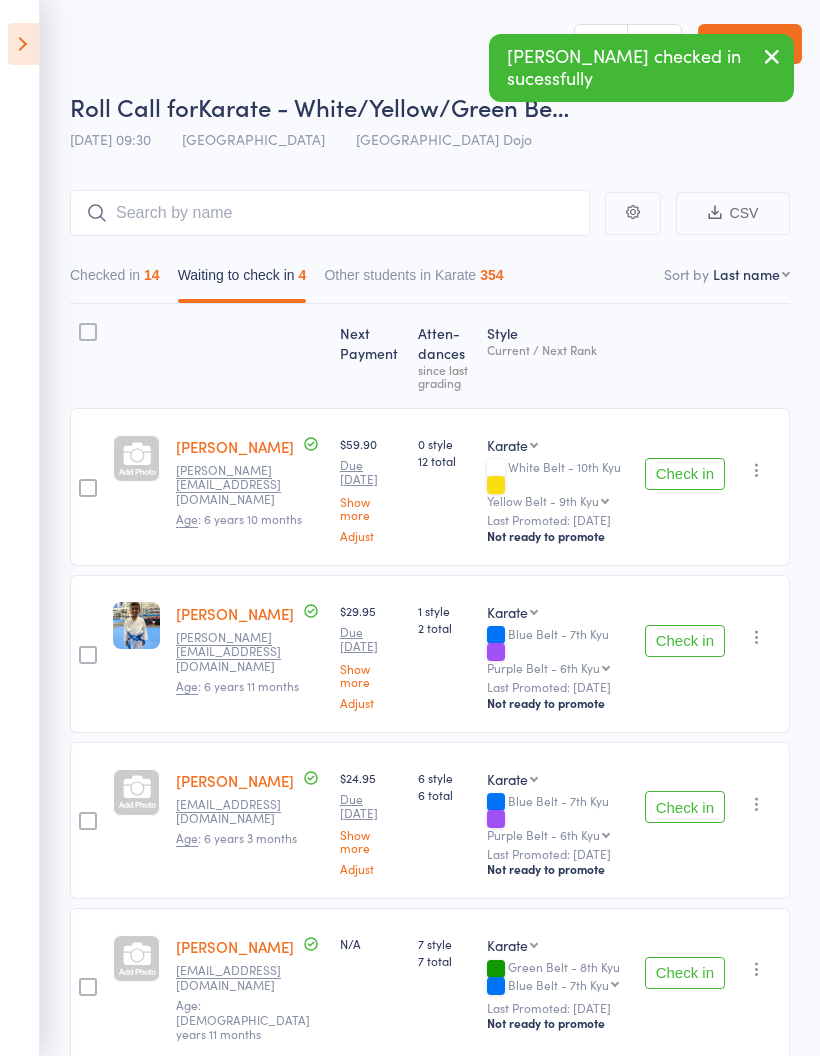 click on "Check in" at bounding box center [685, 973] 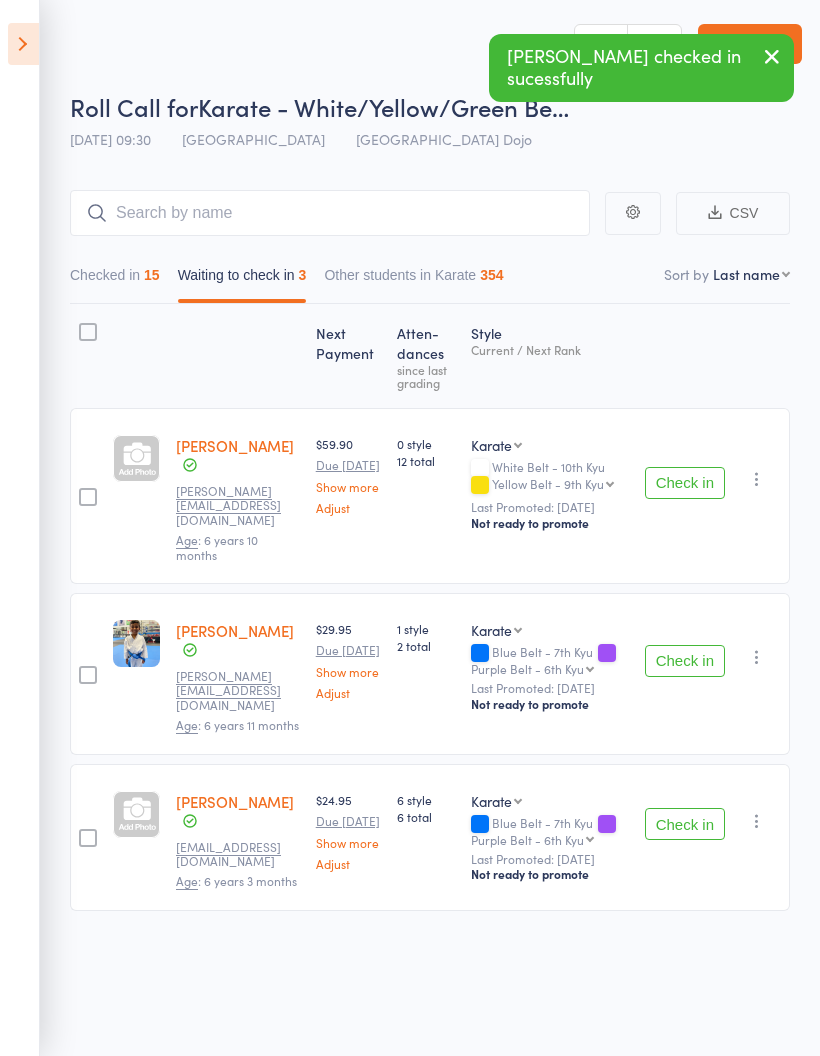 click on "Check in" at bounding box center [685, 661] 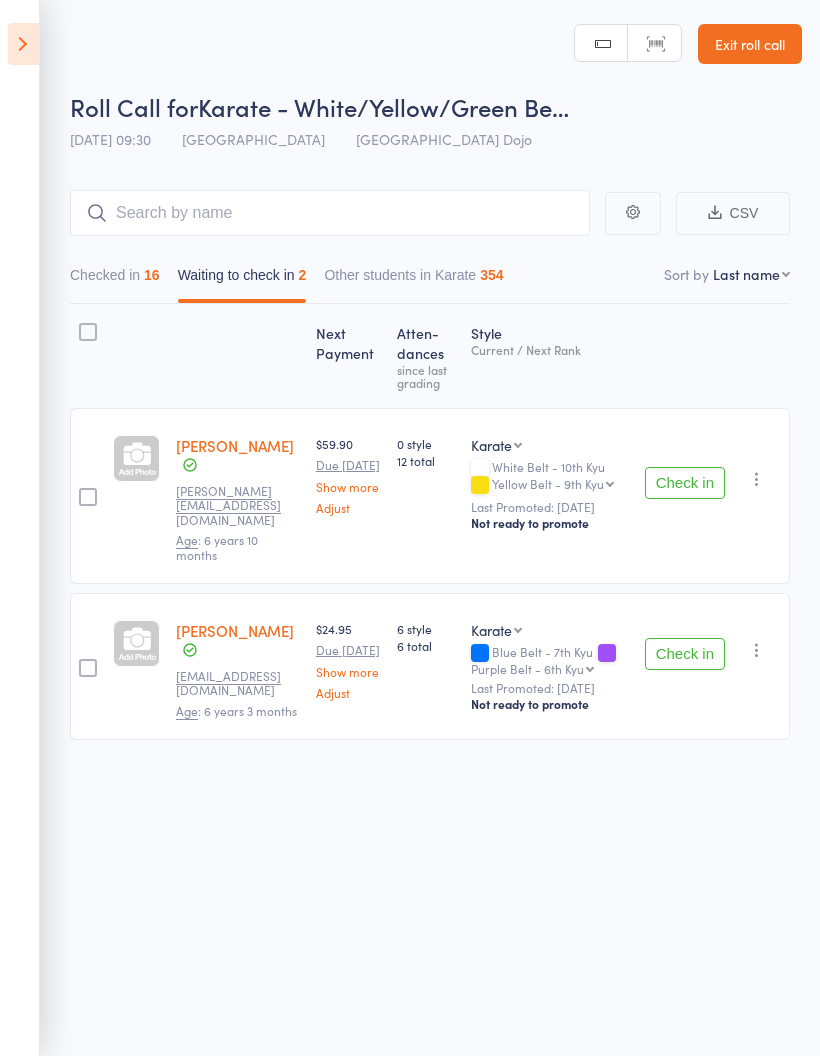 click on "Check in" at bounding box center [685, 483] 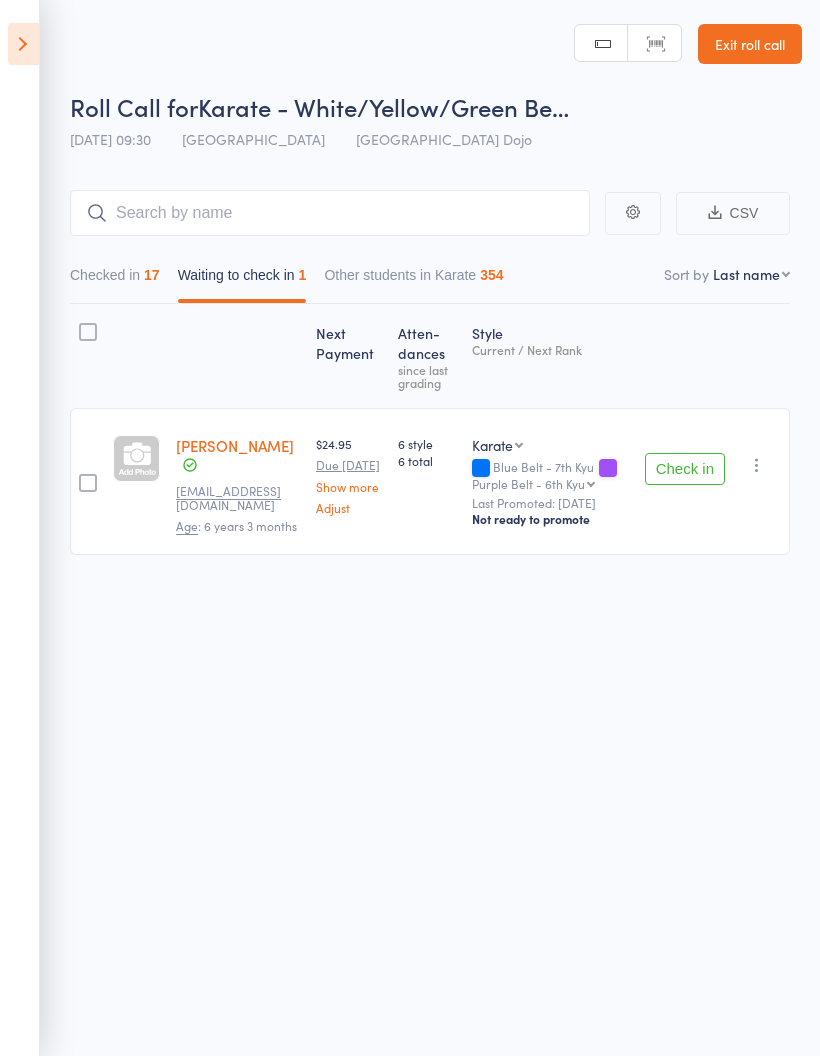 click on "Roll Call for  Karate - White/Yellow/Green Be… 12 Jul 09:30  Pollets Castle Hill  Castle Hill Dojo  Manual search Scanner input Exit roll call Events for 12 Jul, 2025 12 Jul, 2025
July 2025
Sun Mon Tue Wed Thu Fri Sat
27
29
30
01
02
03
04
05
28
06
07
08
09
10
11
12
29
13
14
15
16
17
18
19
30
20
21
22
23
24
25
26
31
27 28 29" at bounding box center [410, 528] 